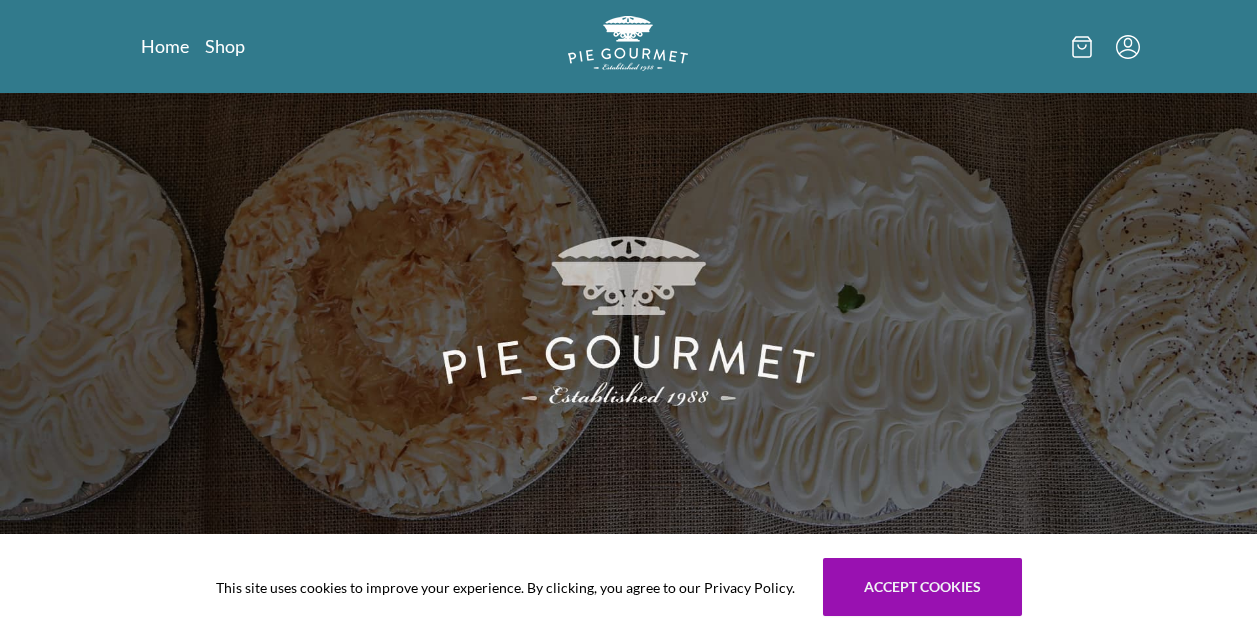 scroll, scrollTop: 0, scrollLeft: 0, axis: both 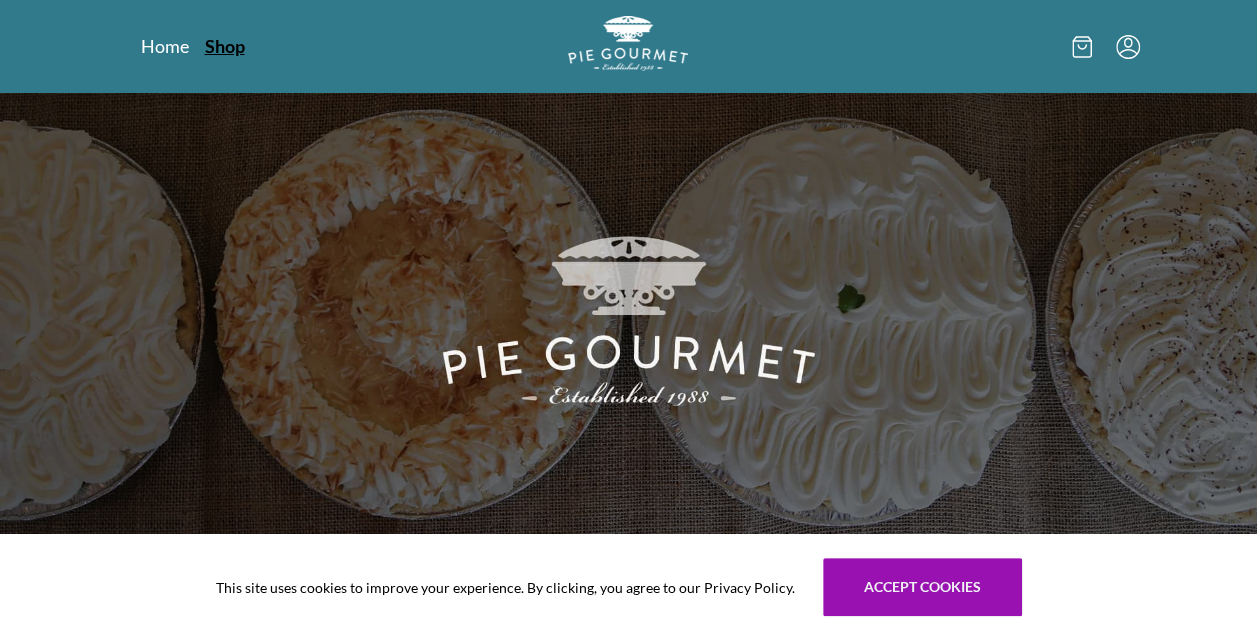 click on "Shop" at bounding box center (225, 46) 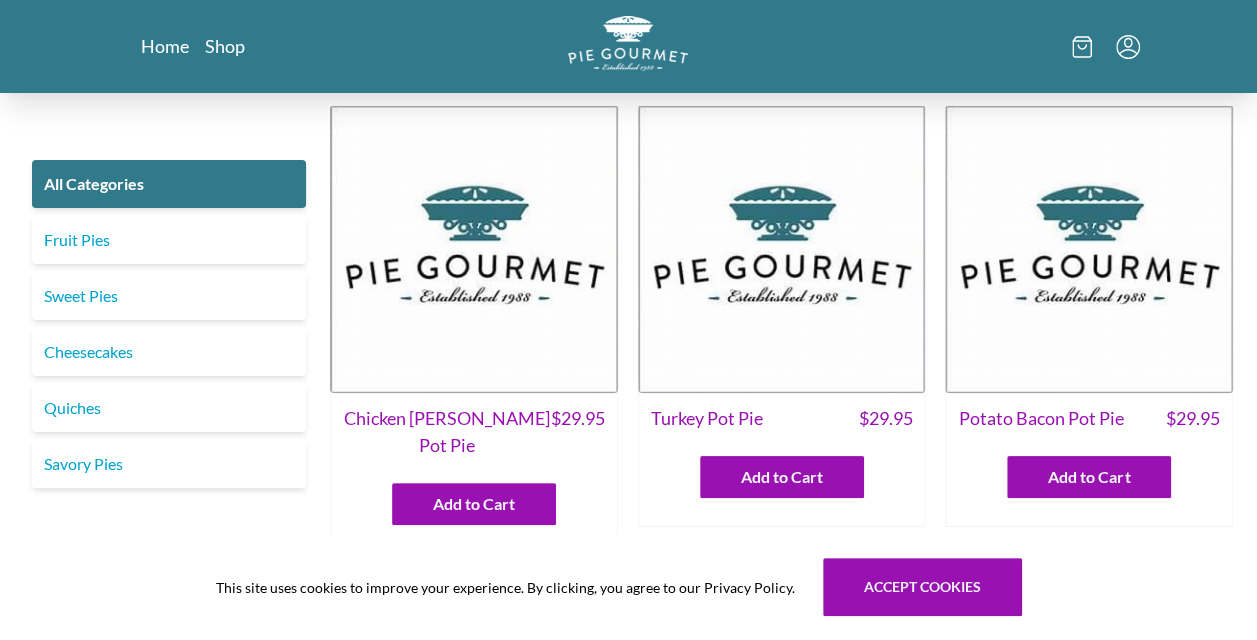 click 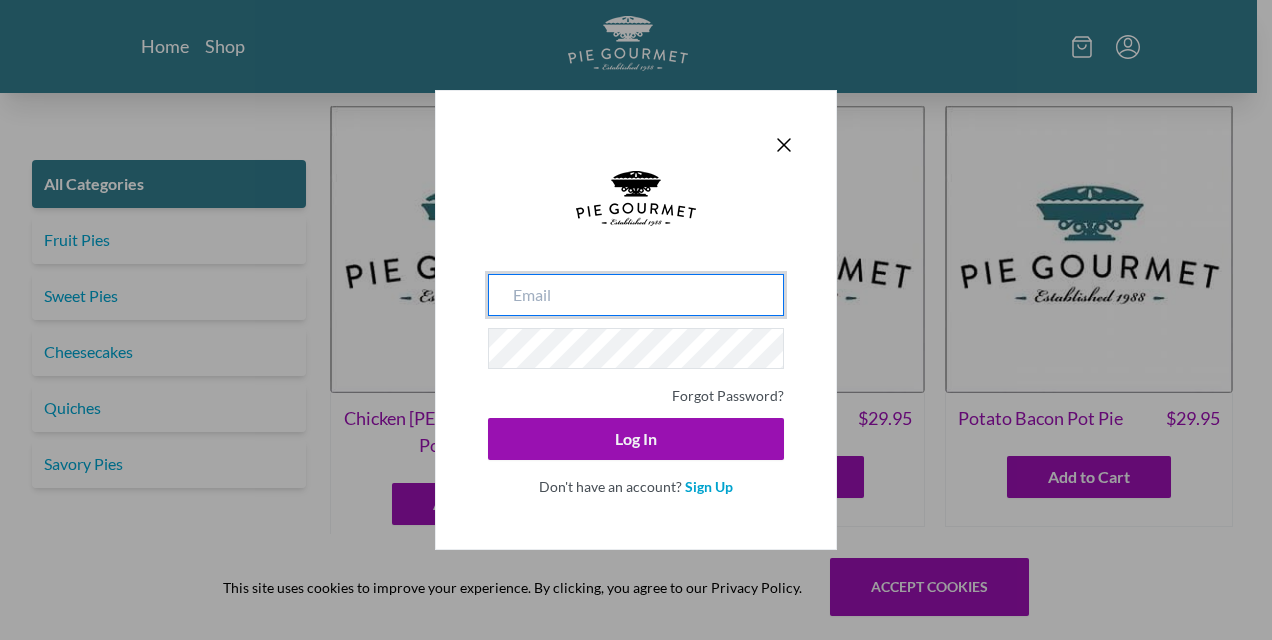 type 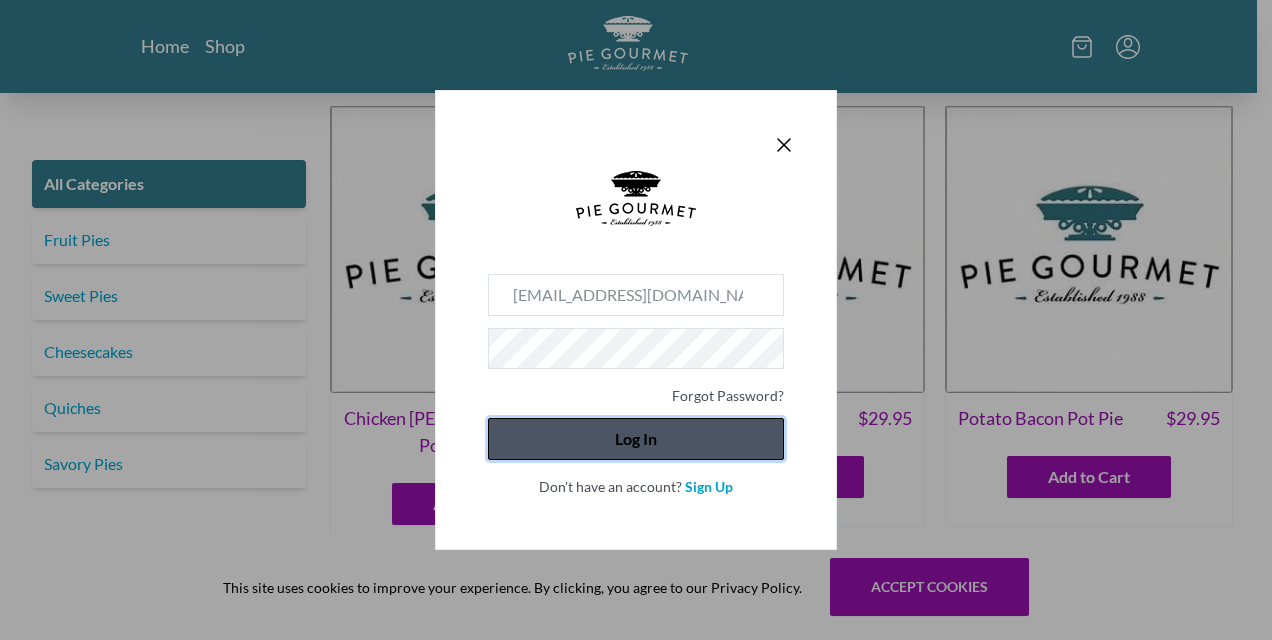 click on "Log In" 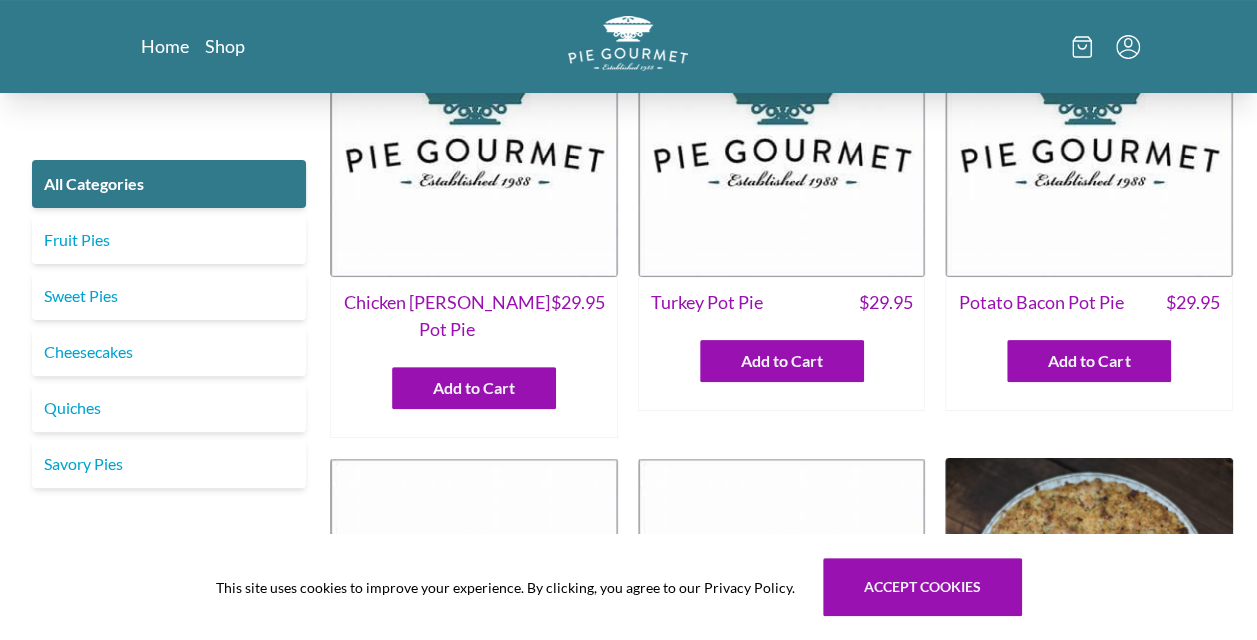 scroll, scrollTop: 200, scrollLeft: 0, axis: vertical 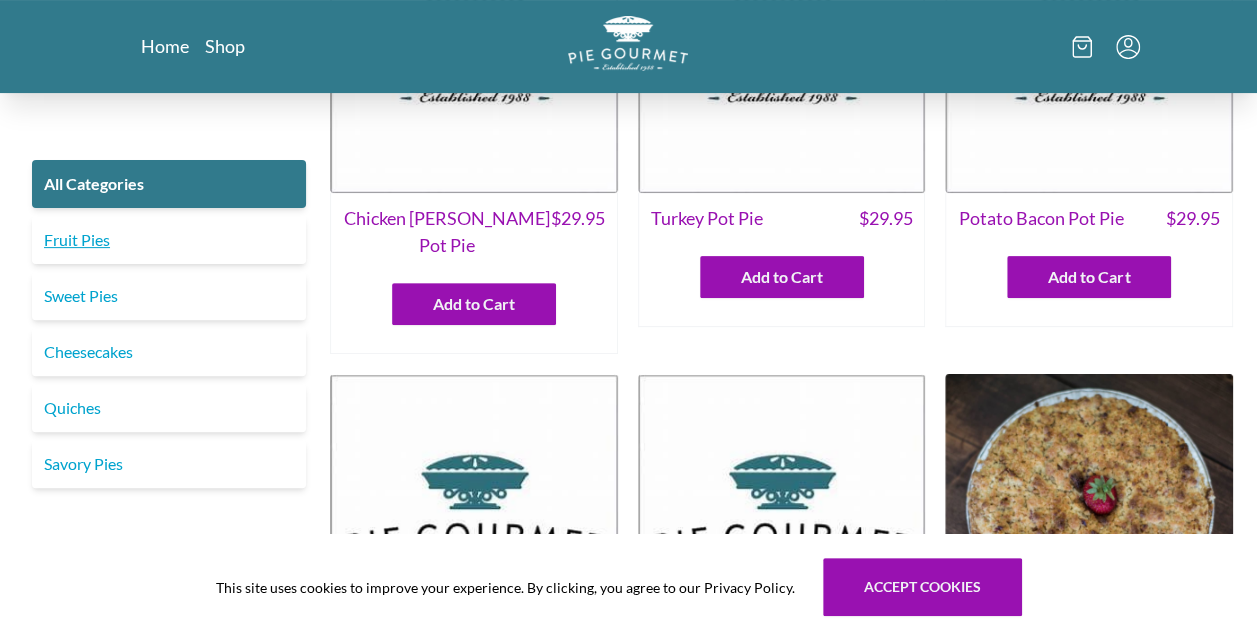 click on "Fruit Pies" at bounding box center [169, 240] 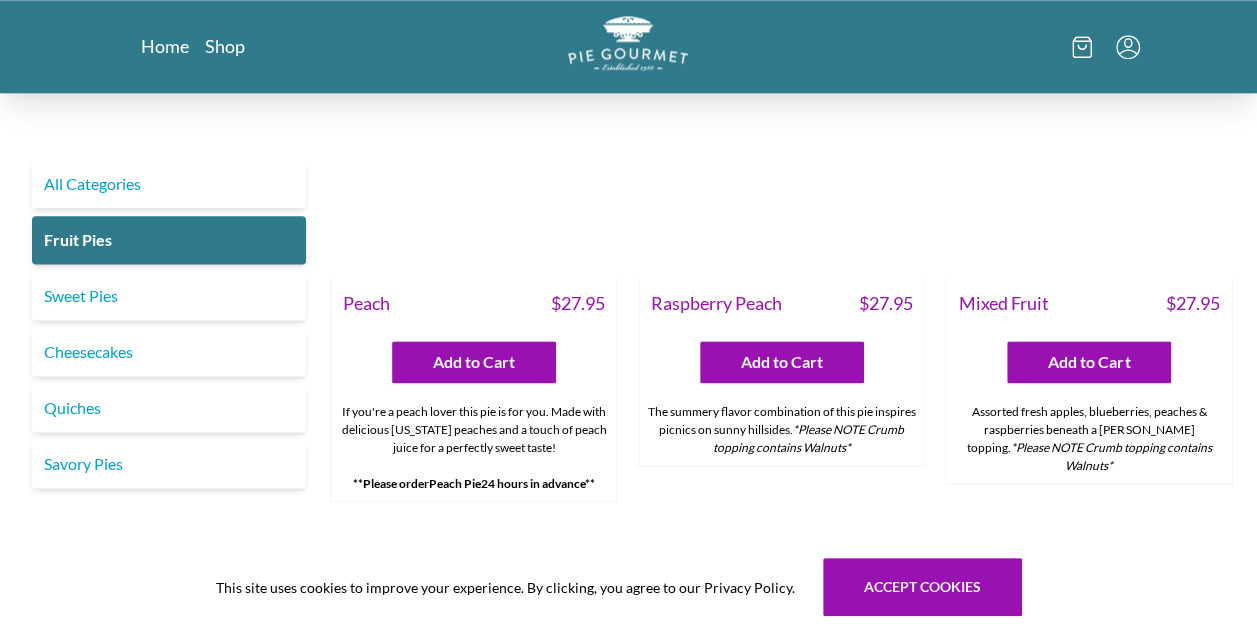 scroll, scrollTop: 1200, scrollLeft: 0, axis: vertical 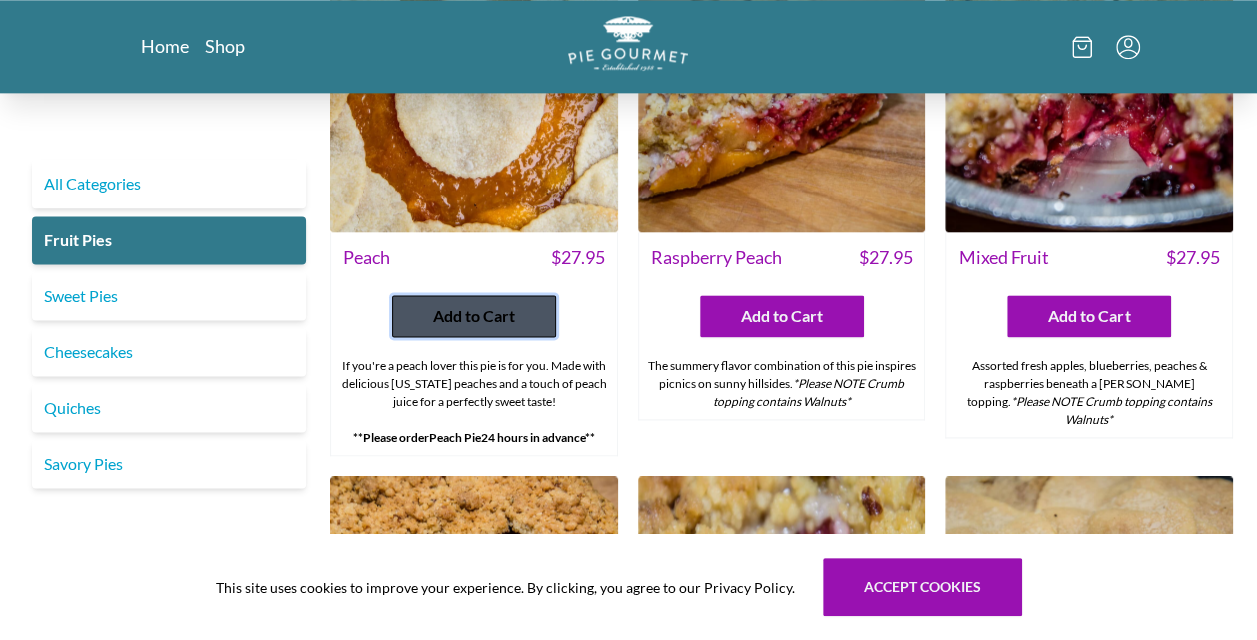 click on "Add to Cart" at bounding box center [474, 316] 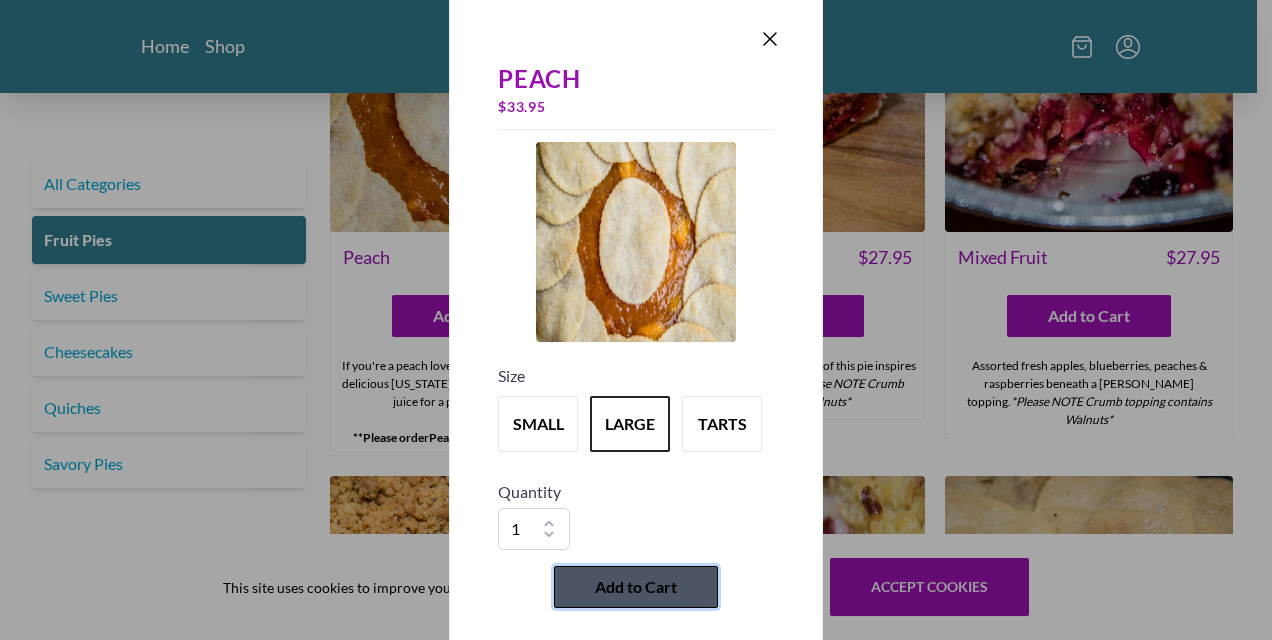 click on "Add to Cart" at bounding box center [636, 587] 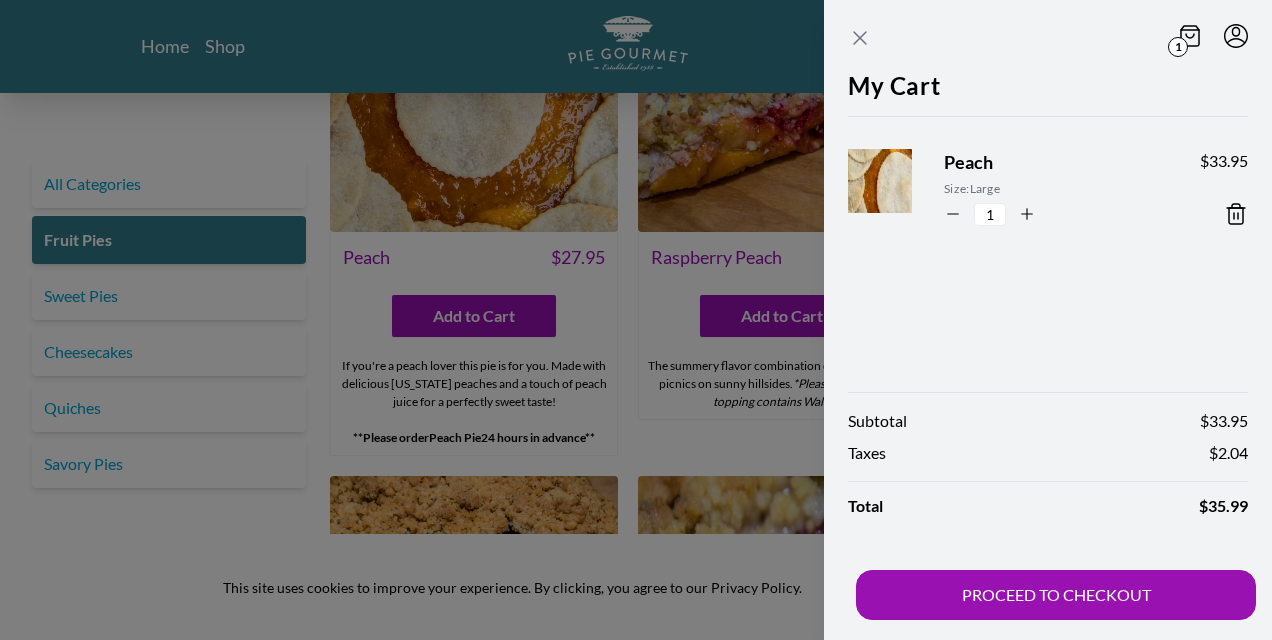 click 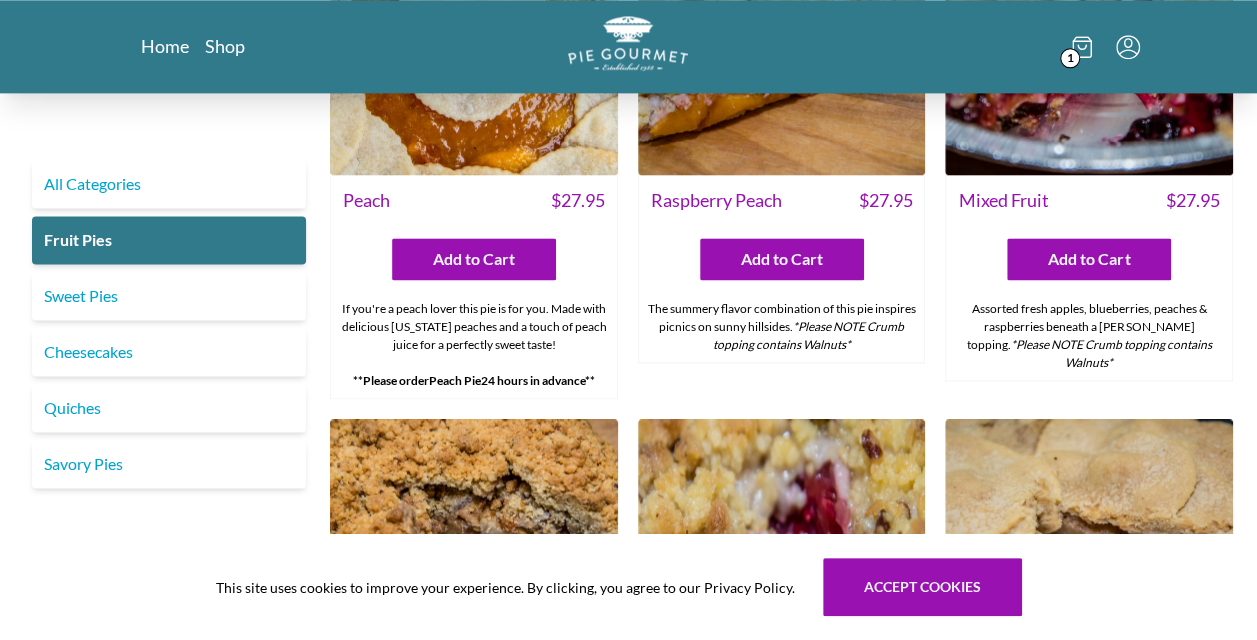 scroll, scrollTop: 1226, scrollLeft: 0, axis: vertical 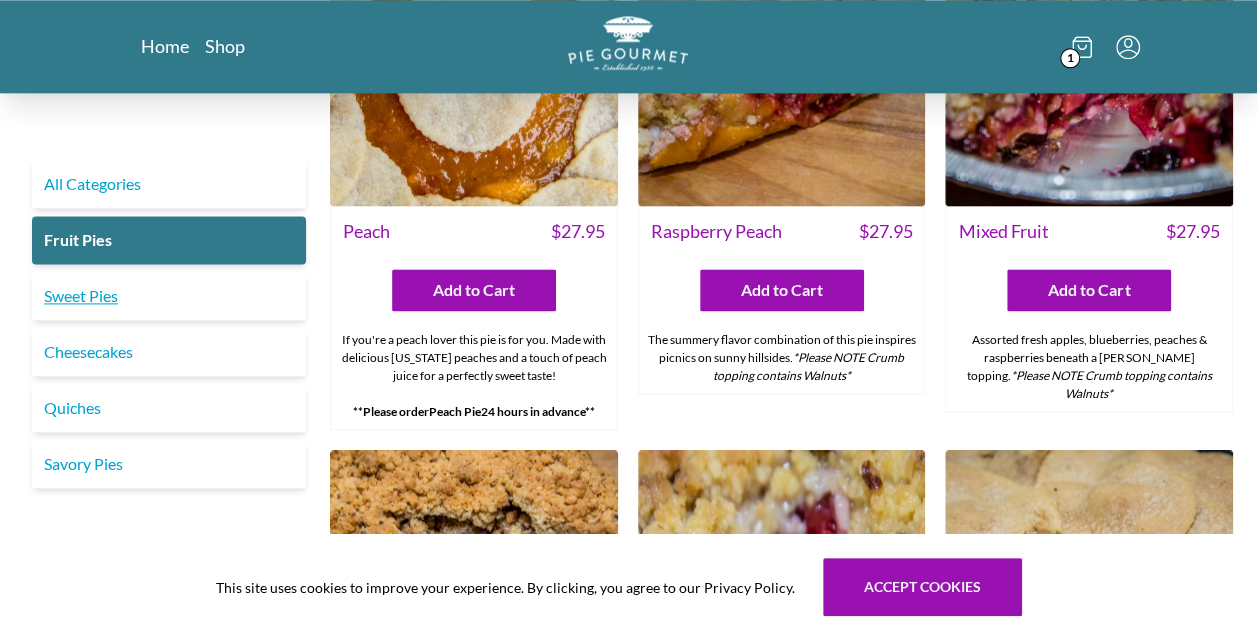 click on "Sweet Pies" at bounding box center [169, 296] 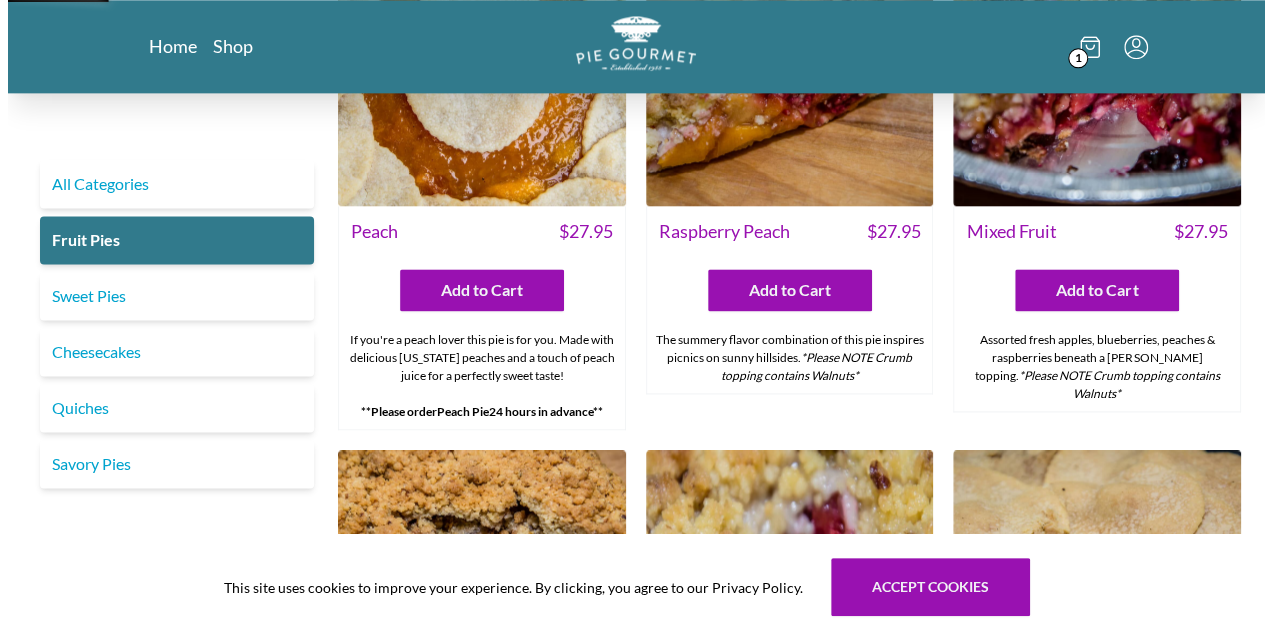 scroll, scrollTop: 0, scrollLeft: 0, axis: both 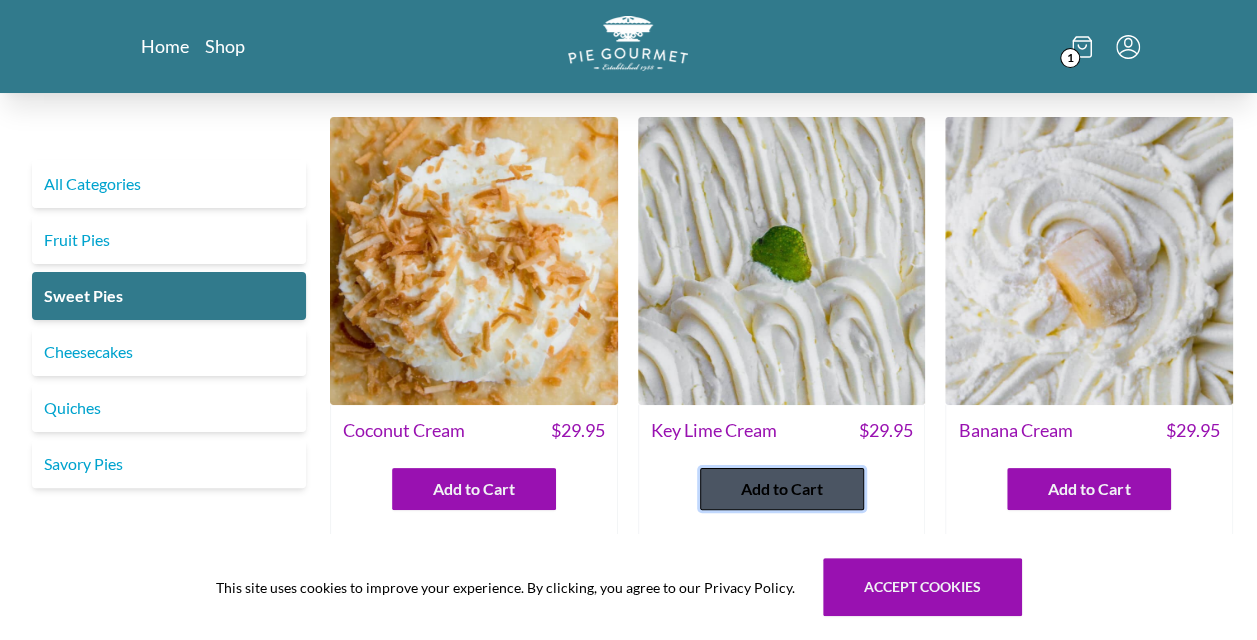 click on "Add to Cart" at bounding box center (782, 489) 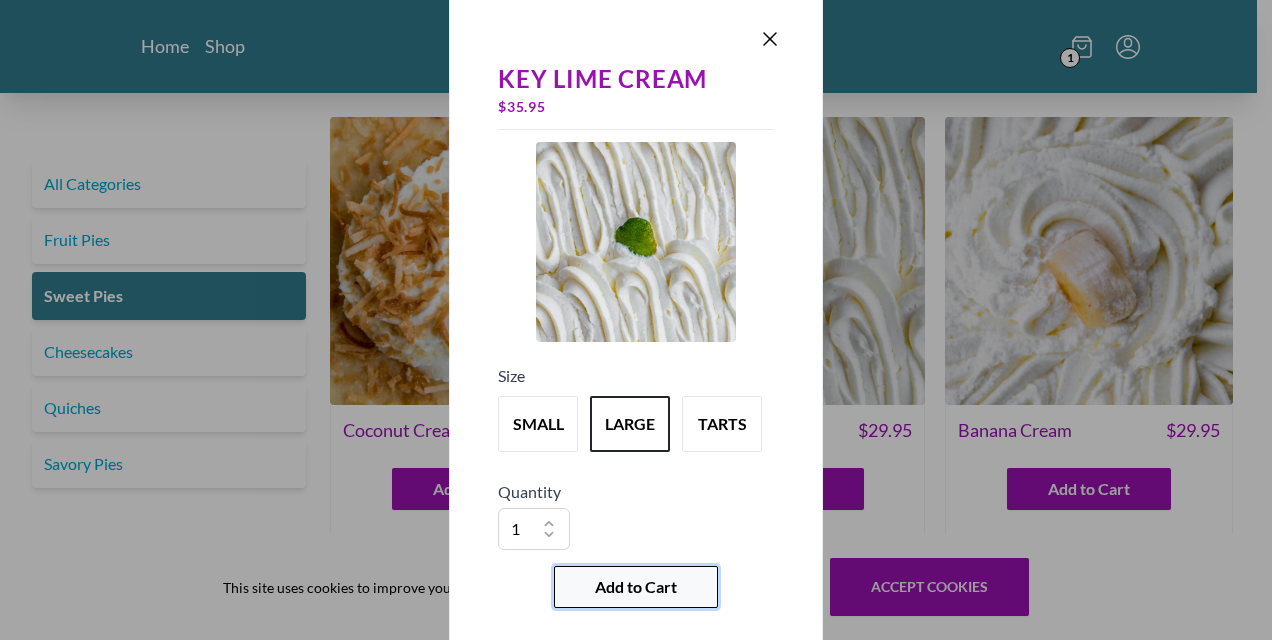 click on "Add to Cart" at bounding box center (636, 587) 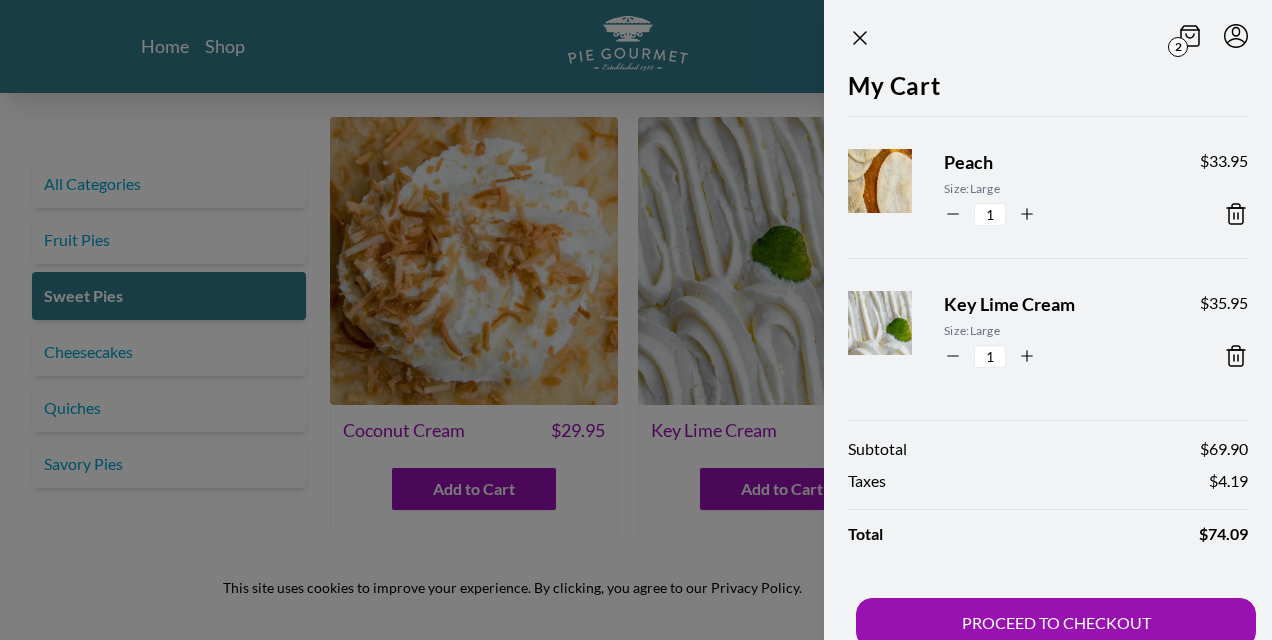 click at bounding box center (860, 38) 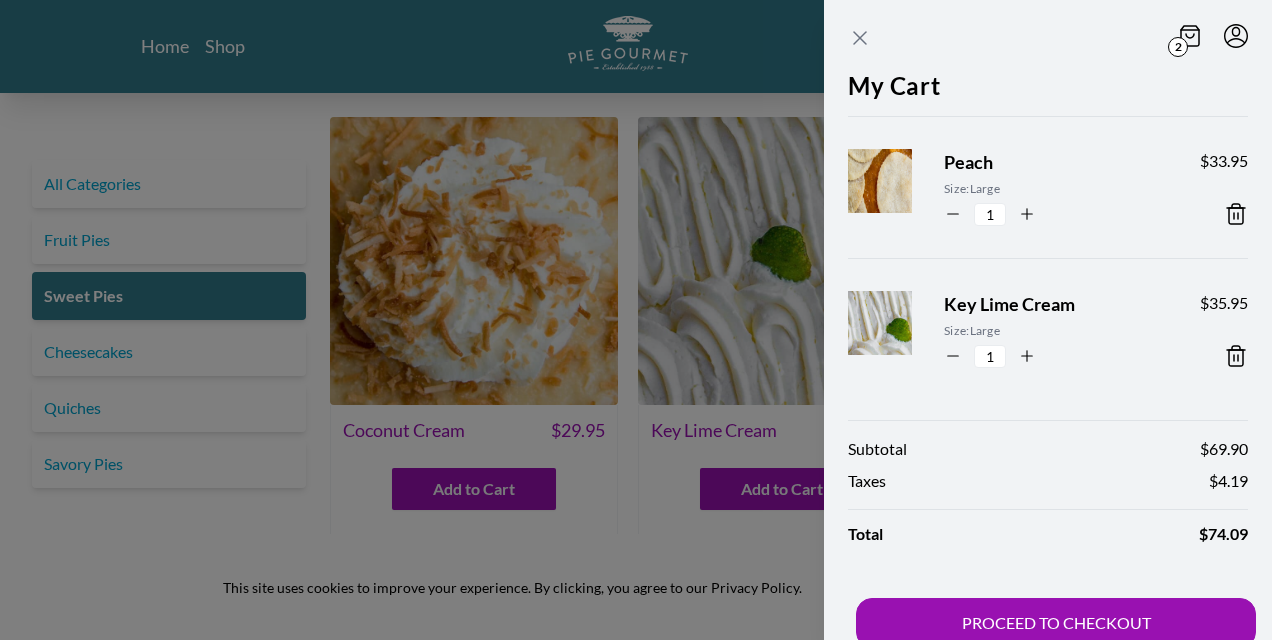 click 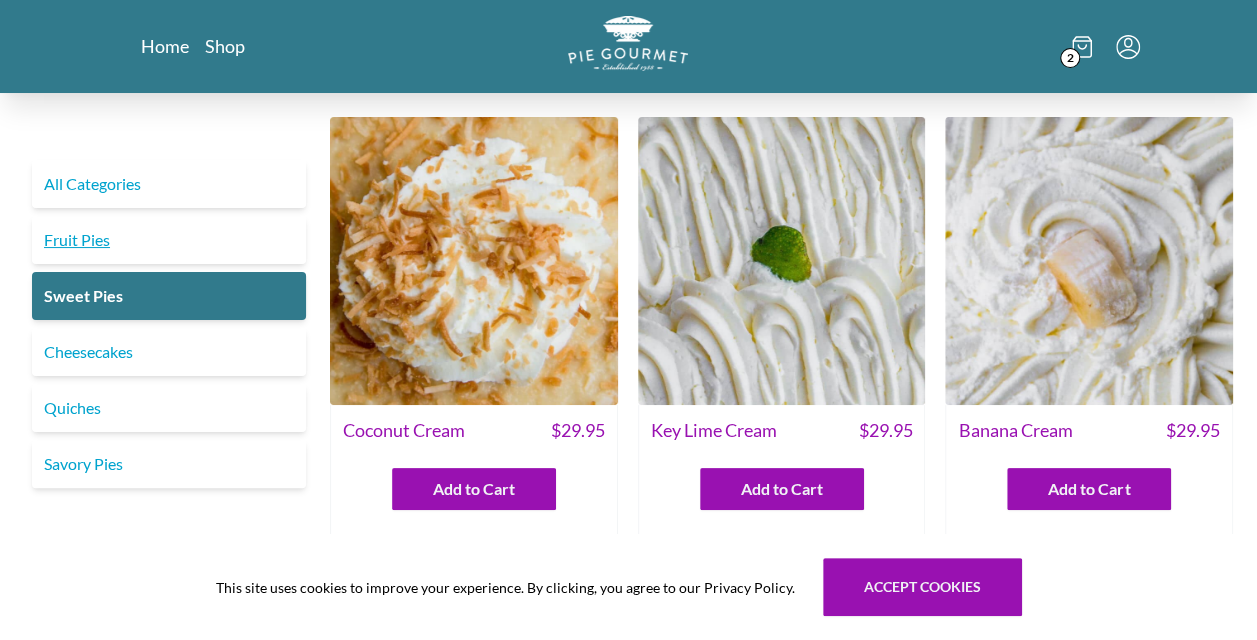 click on "Fruit Pies" at bounding box center (169, 240) 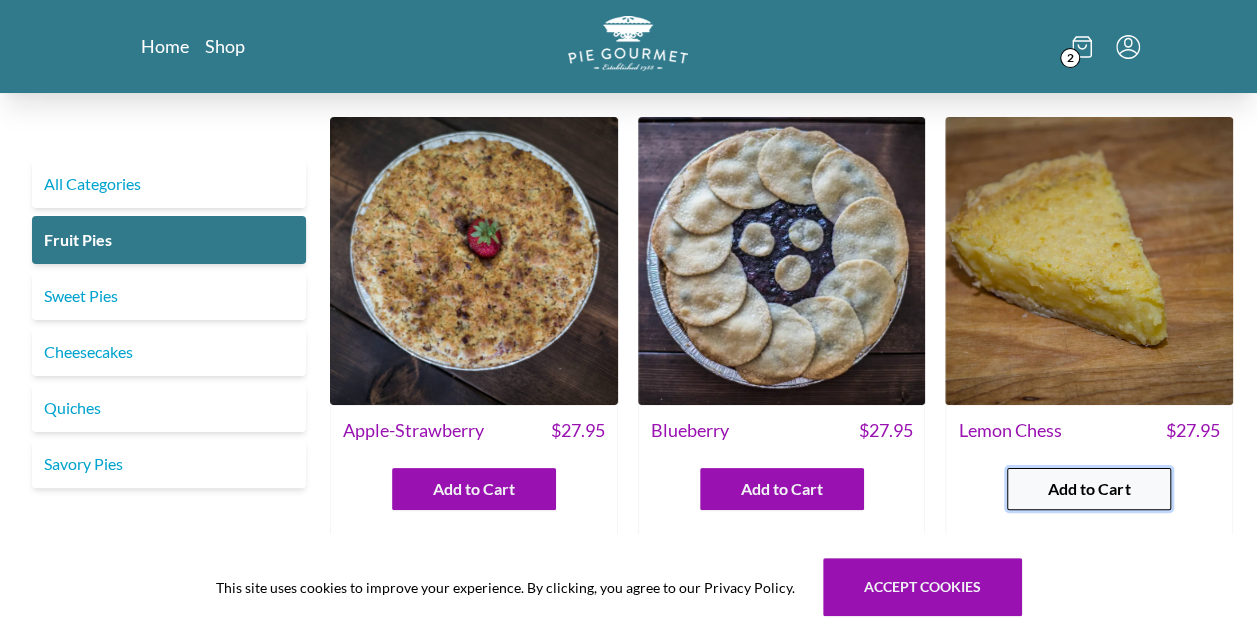 click on "Add to Cart" at bounding box center [1089, 489] 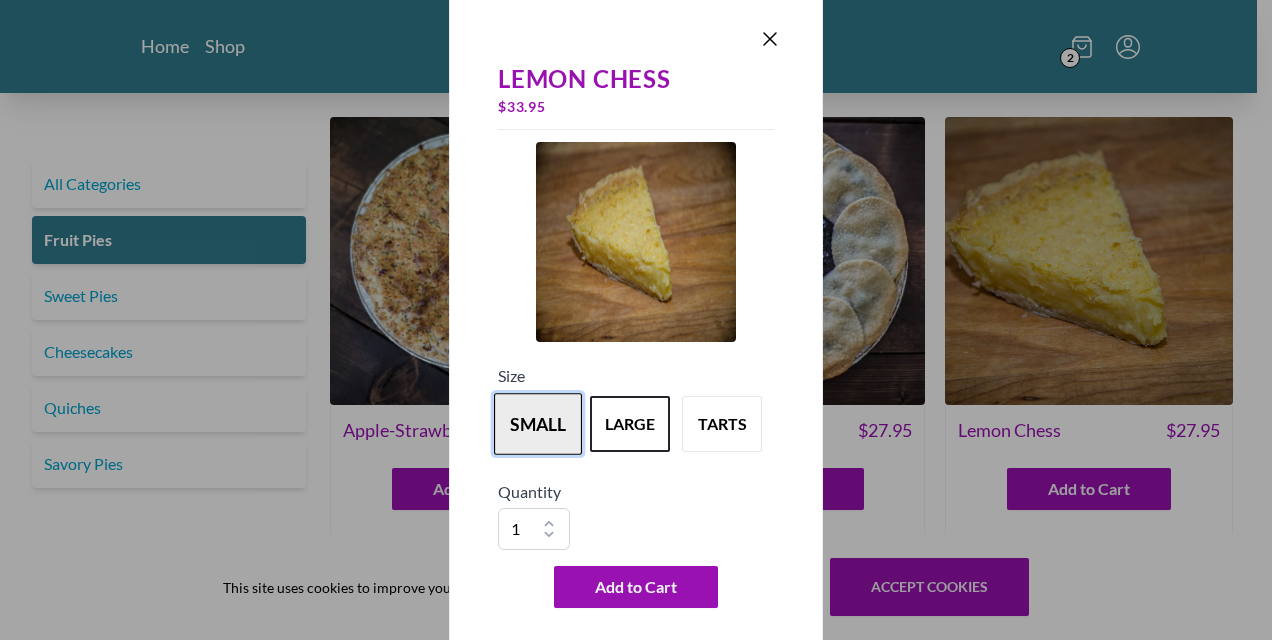 click on "small" at bounding box center (538, 424) 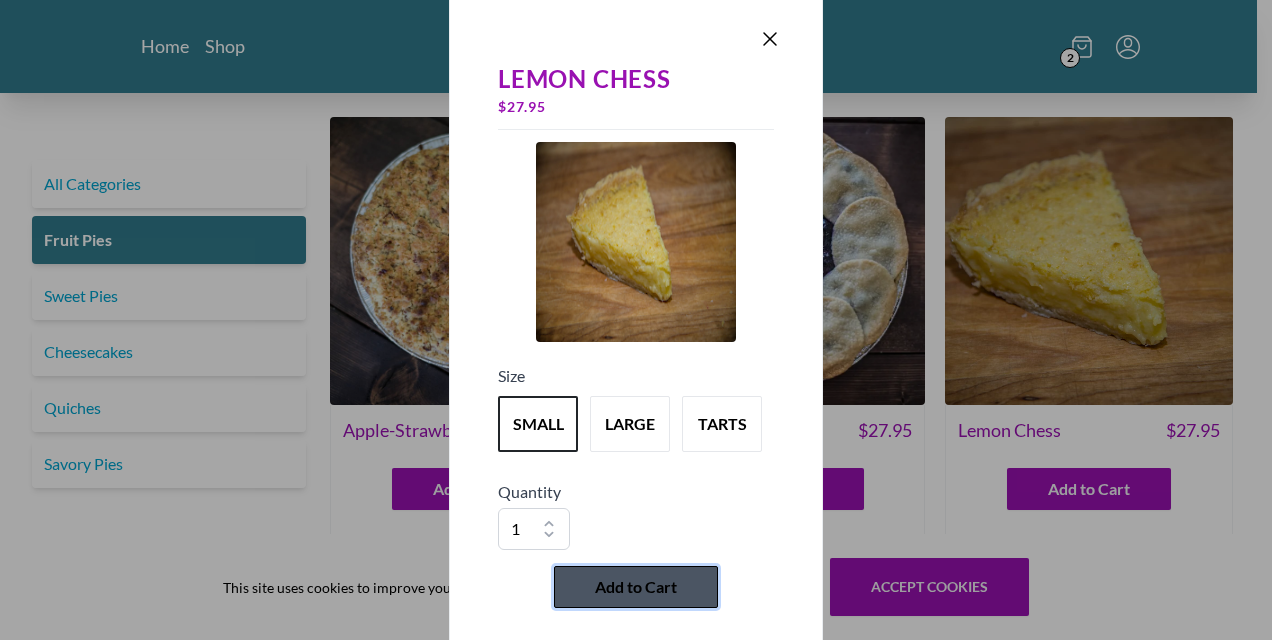 click on "Add to Cart" at bounding box center (636, 587) 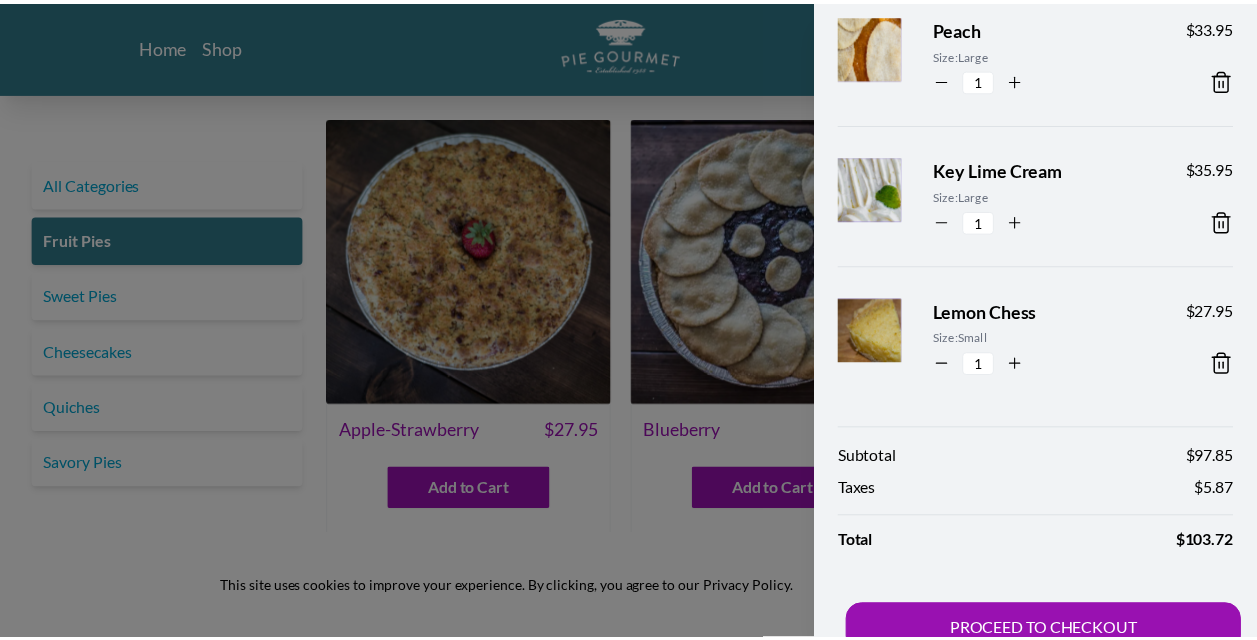 scroll, scrollTop: 168, scrollLeft: 0, axis: vertical 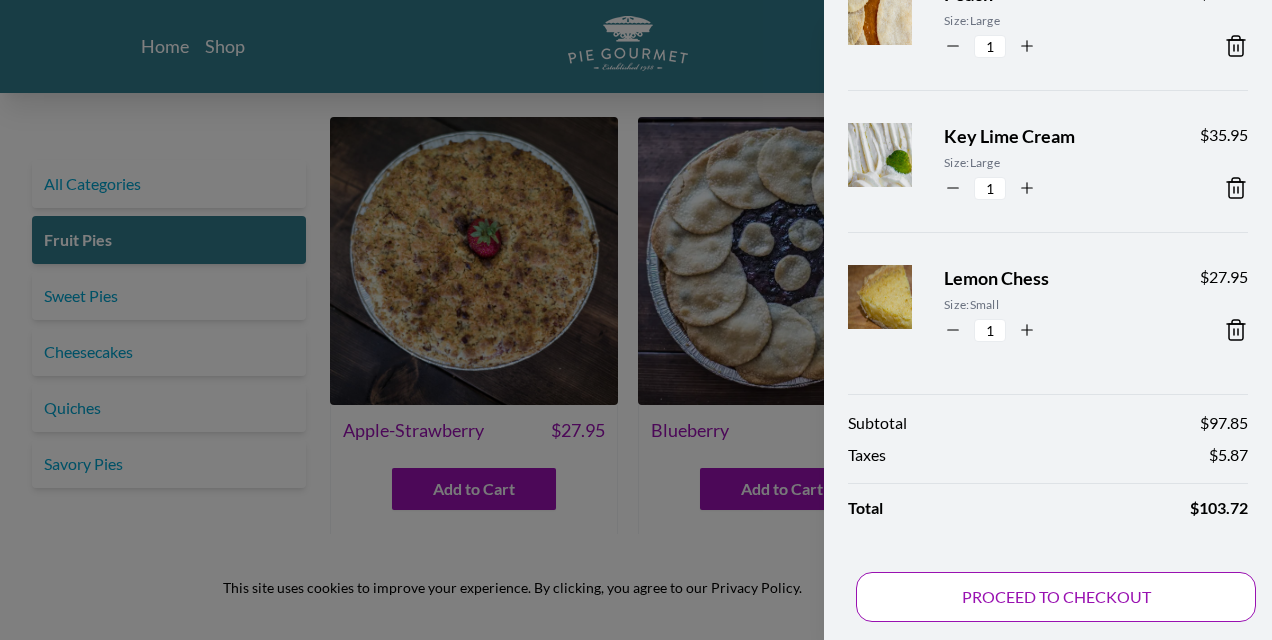 click on "PROCEED TO CHECKOUT" at bounding box center [1056, 597] 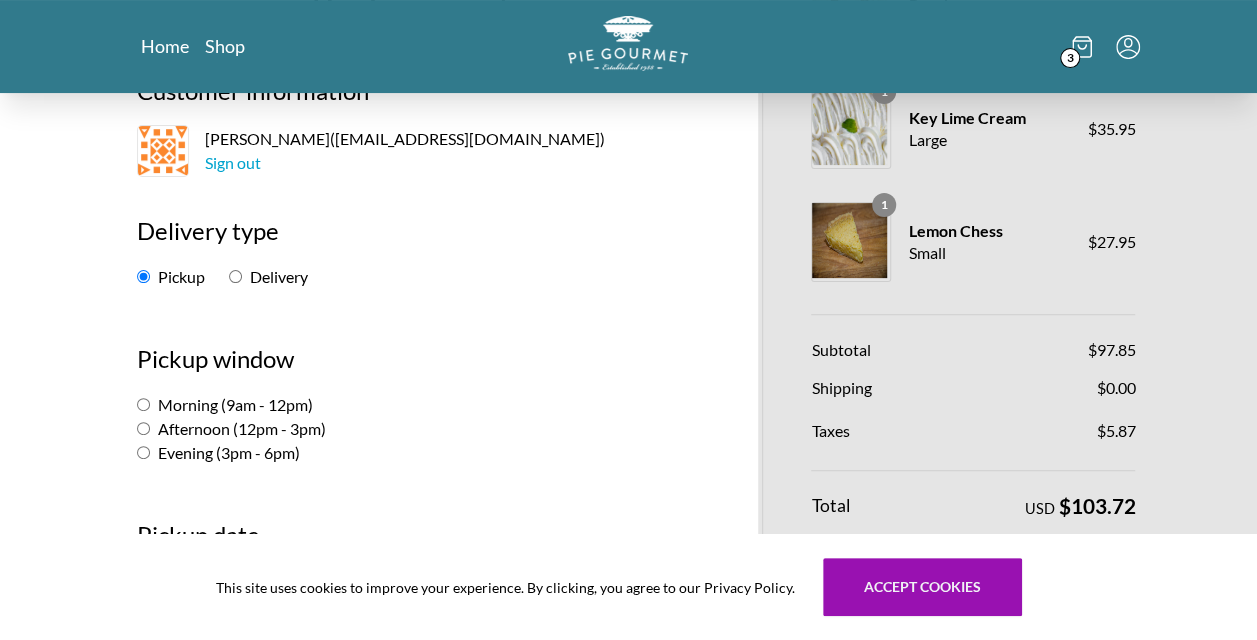 scroll, scrollTop: 200, scrollLeft: 0, axis: vertical 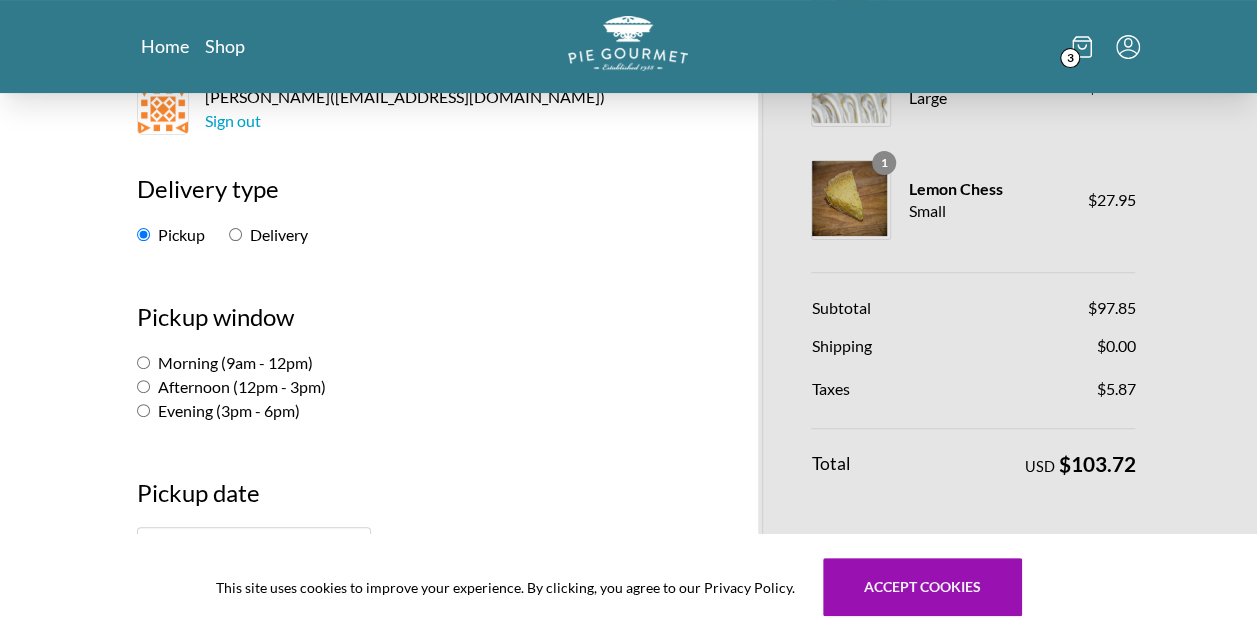 click on "Evening (3pm - 6pm)" at bounding box center (143, 410) 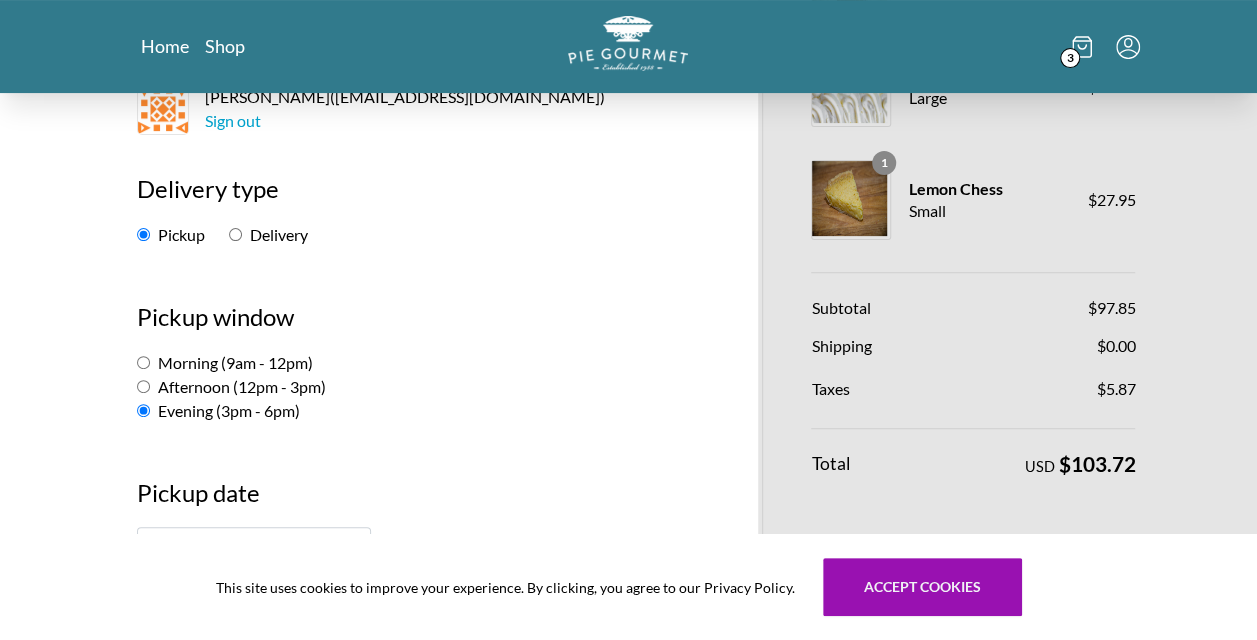 radio on "true" 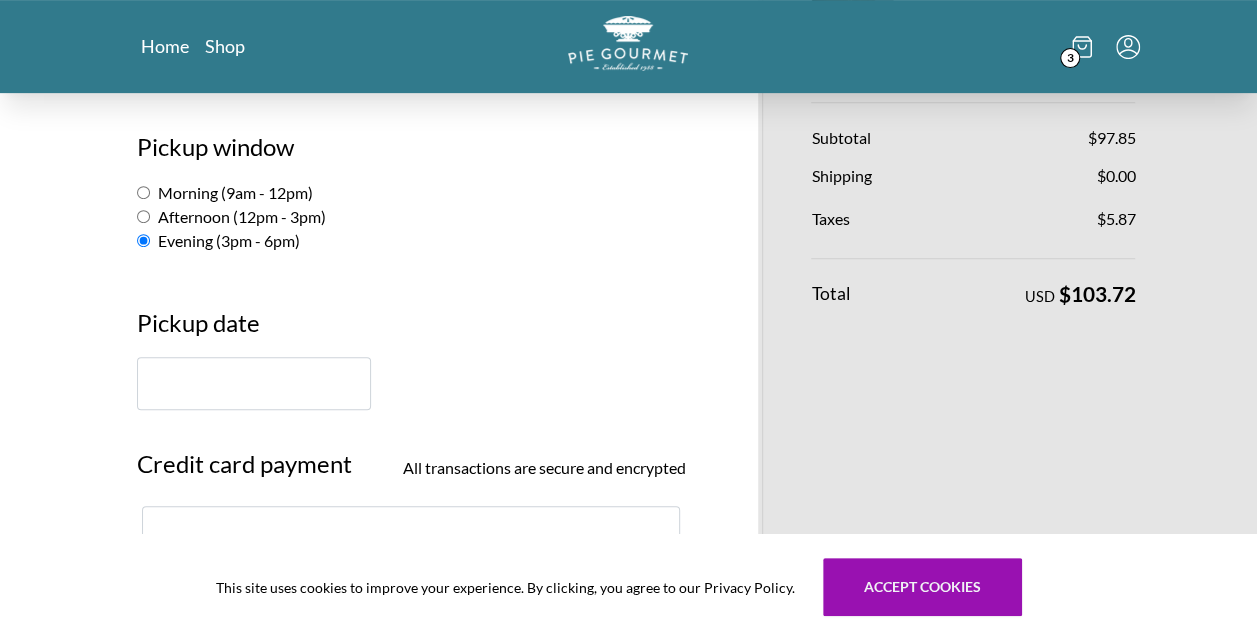 scroll, scrollTop: 400, scrollLeft: 0, axis: vertical 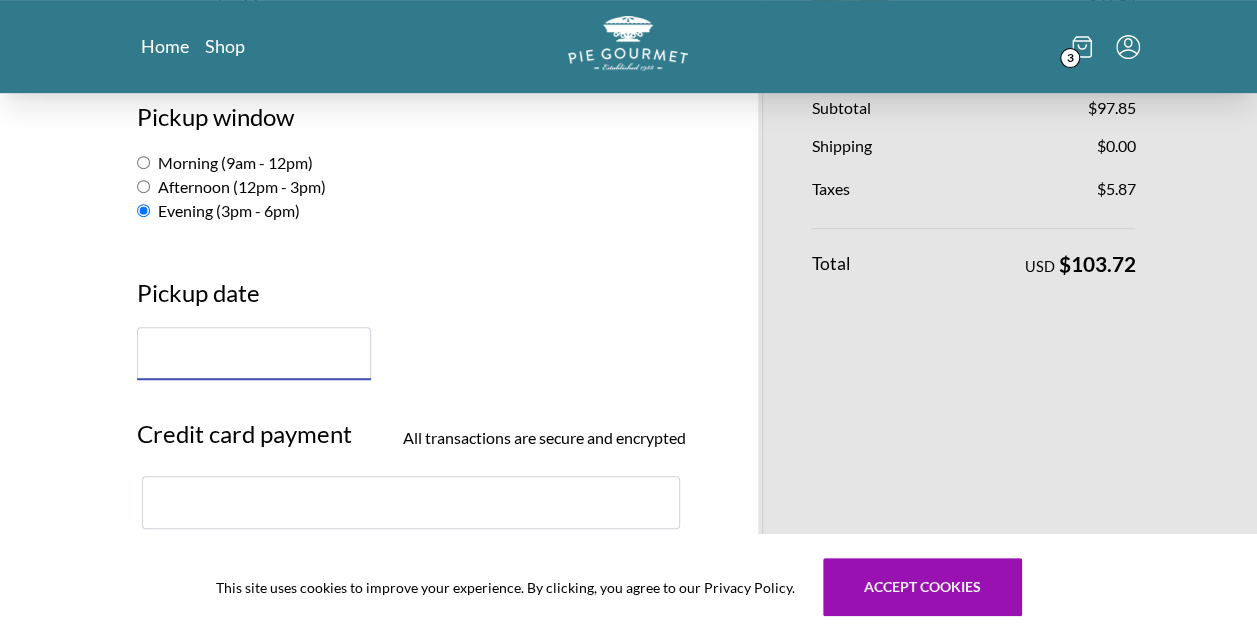 click at bounding box center (254, 353) 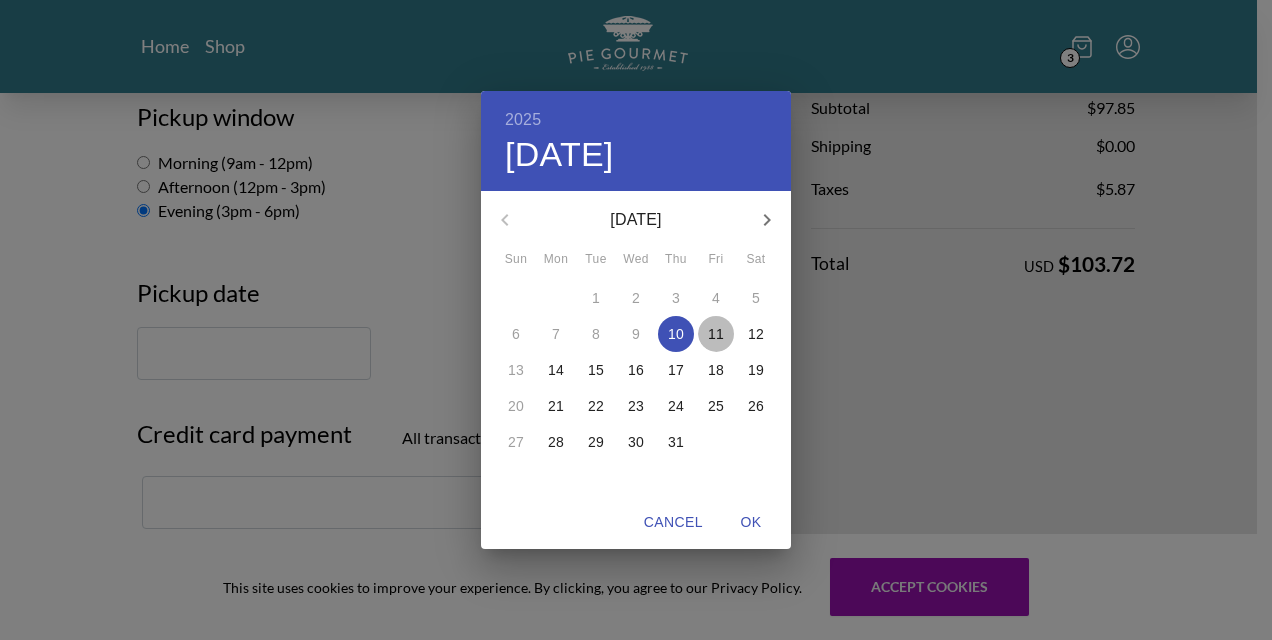 click on "11" at bounding box center (716, 334) 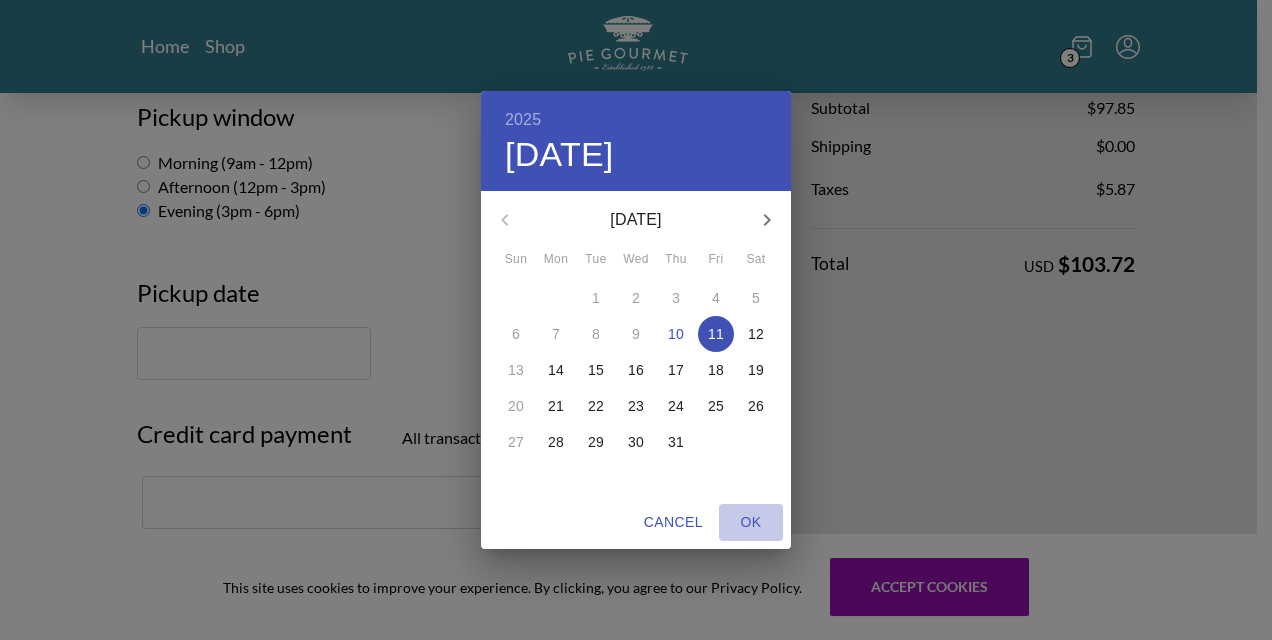 click on "OK" at bounding box center [751, 522] 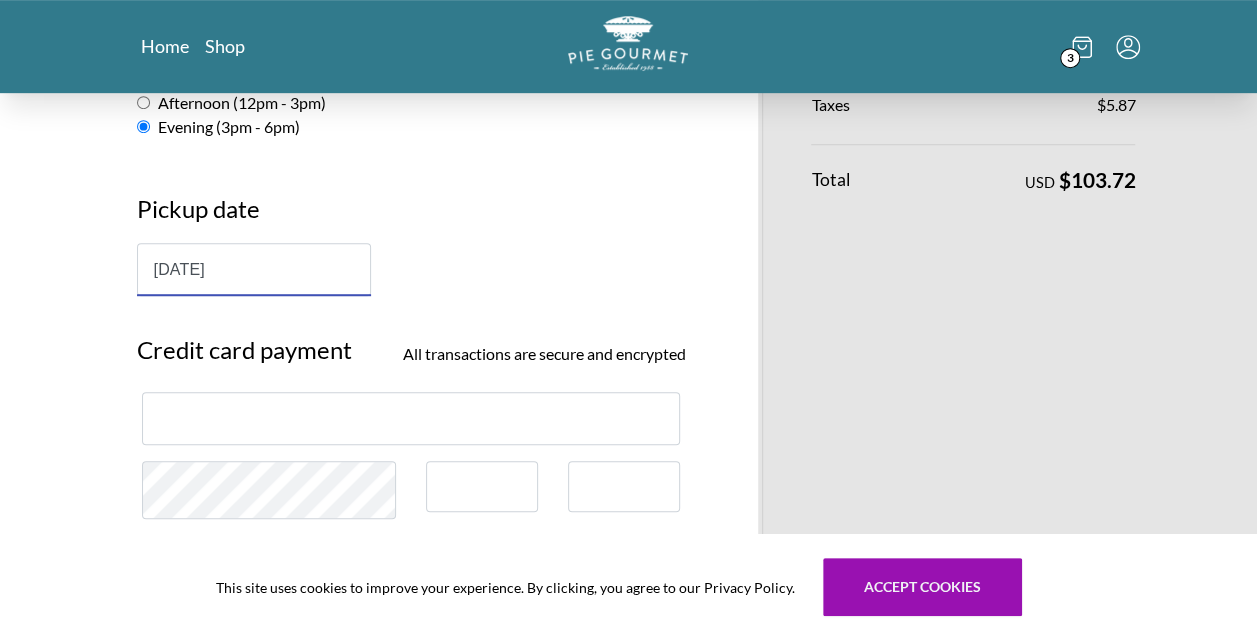 scroll, scrollTop: 600, scrollLeft: 0, axis: vertical 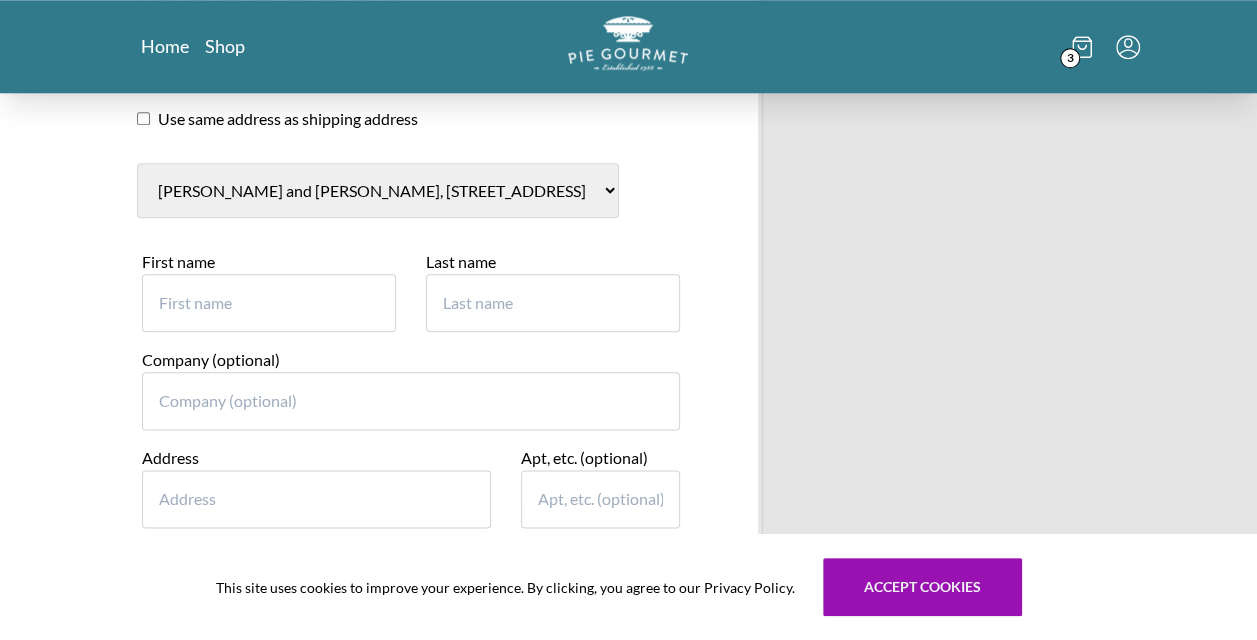 click on "First name" at bounding box center [269, 303] 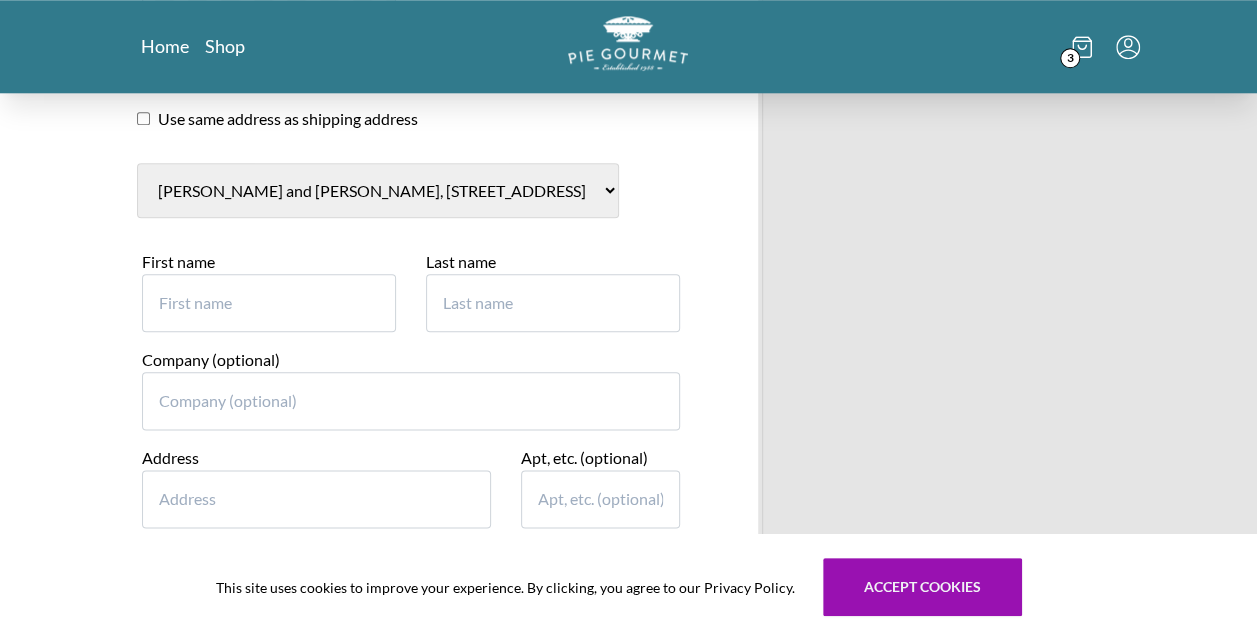 type on "[PERSON_NAME]" 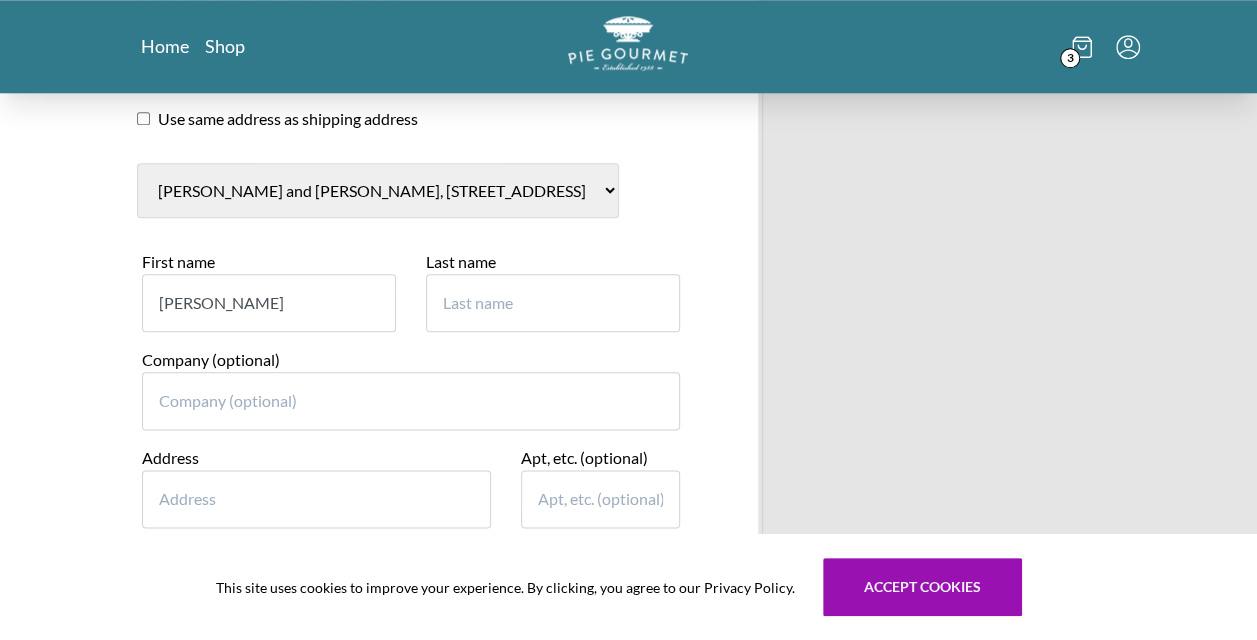 type on "1" 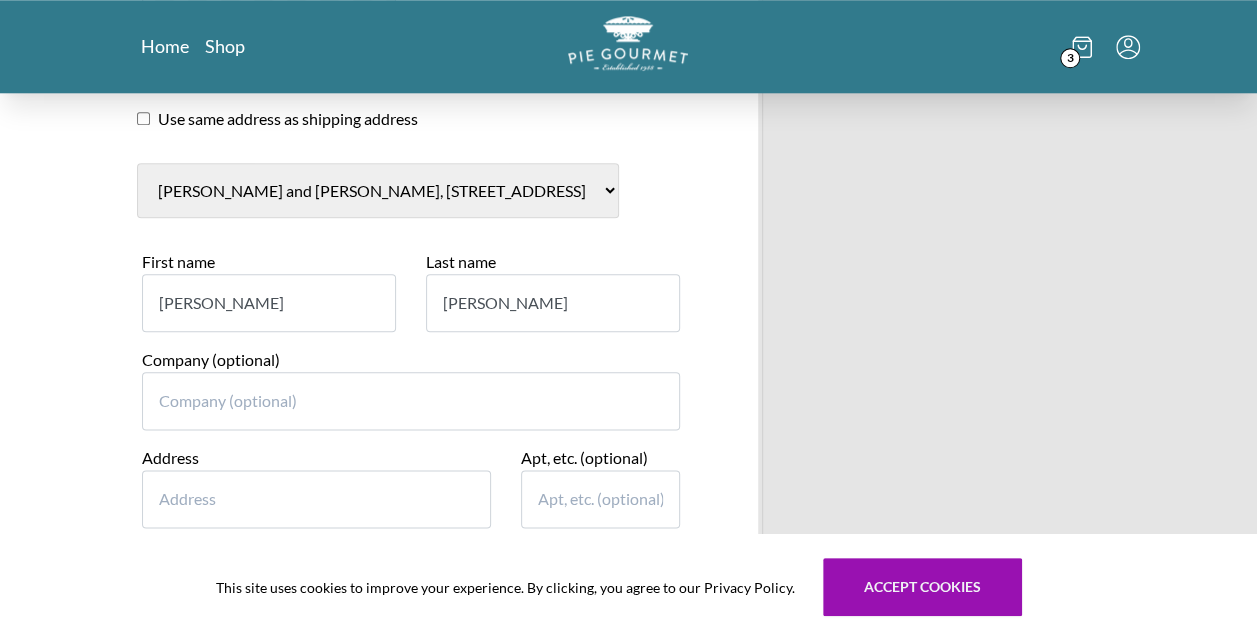 type on "O'Melveny & [PERSON_NAME] LLP" 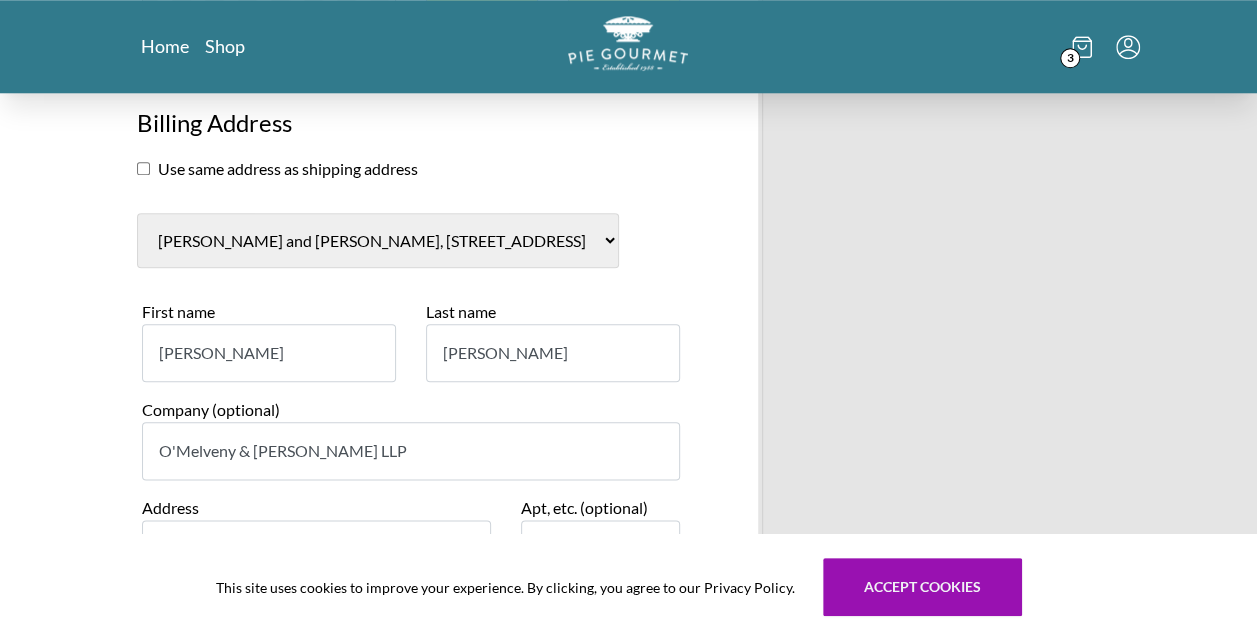 scroll, scrollTop: 980, scrollLeft: 0, axis: vertical 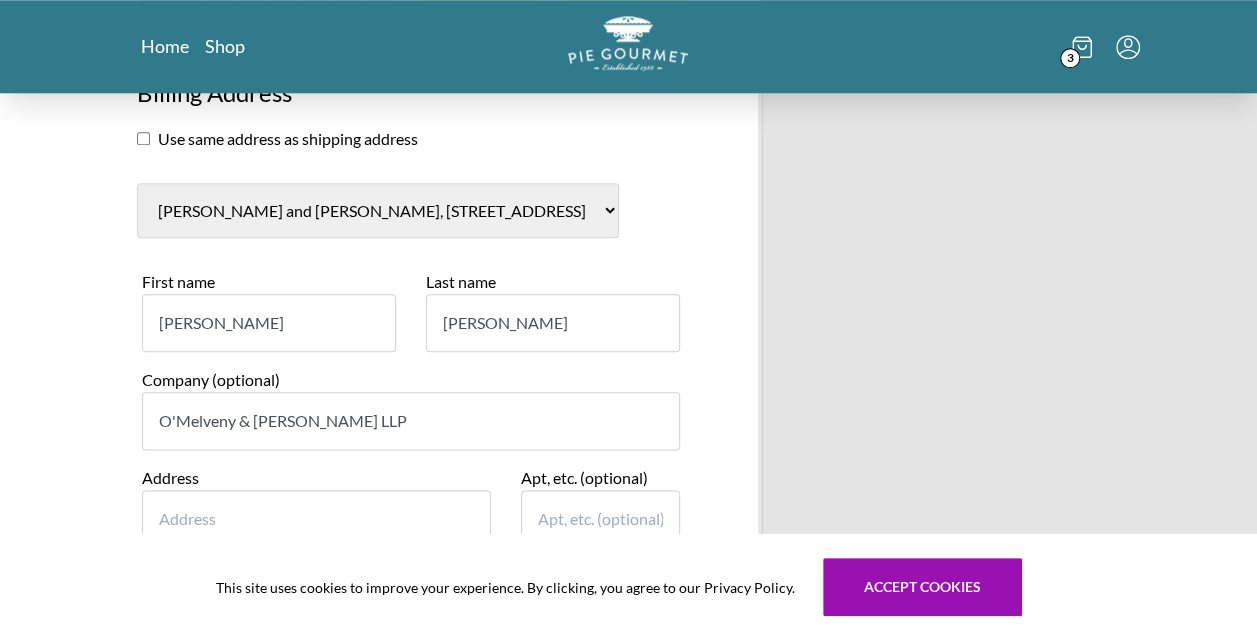 drag, startPoint x: 162, startPoint y: 414, endPoint x: 378, endPoint y: 414, distance: 216 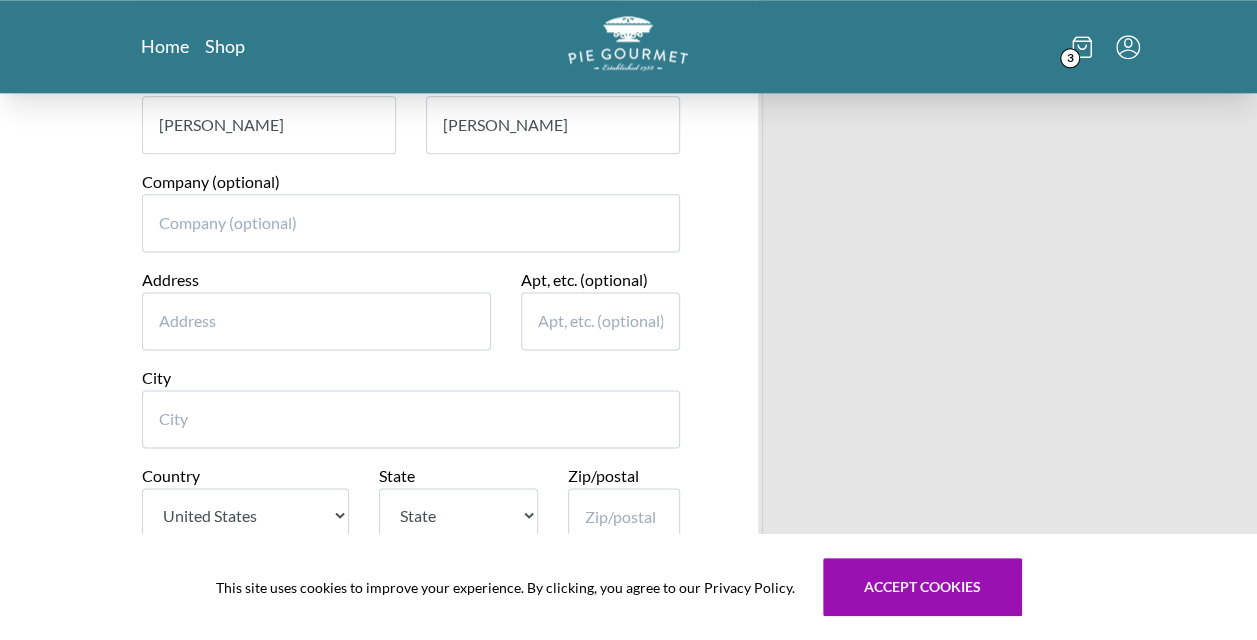scroll, scrollTop: 1180, scrollLeft: 0, axis: vertical 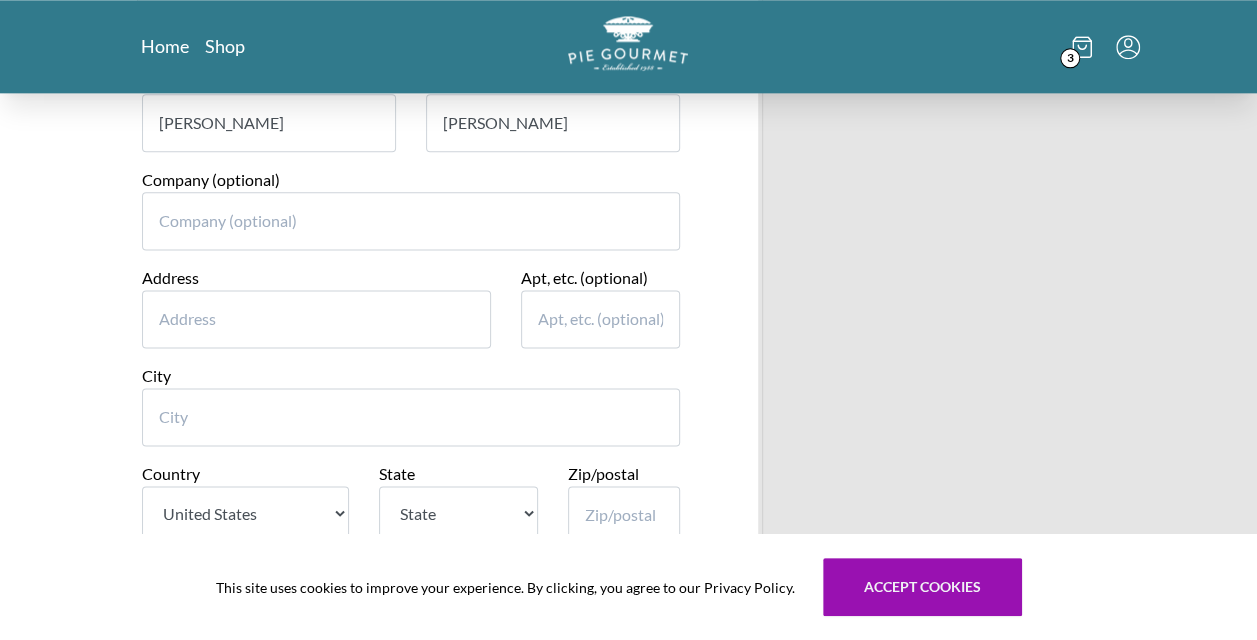 type 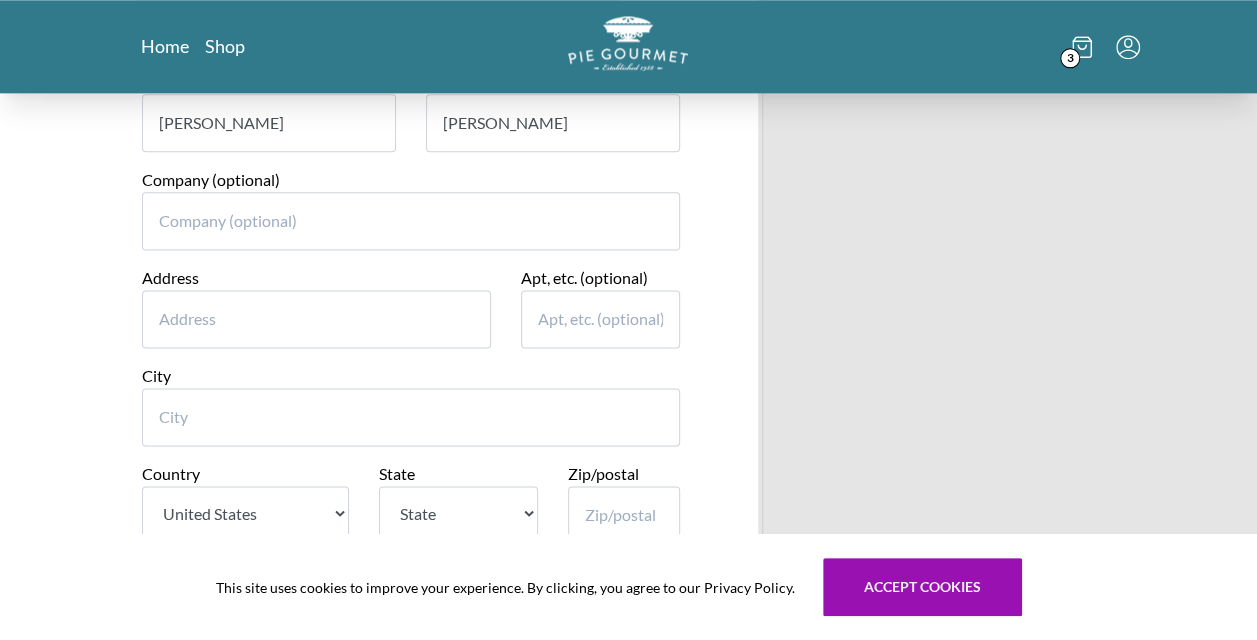 type on "1004 [PERSON_NAME] CT SW" 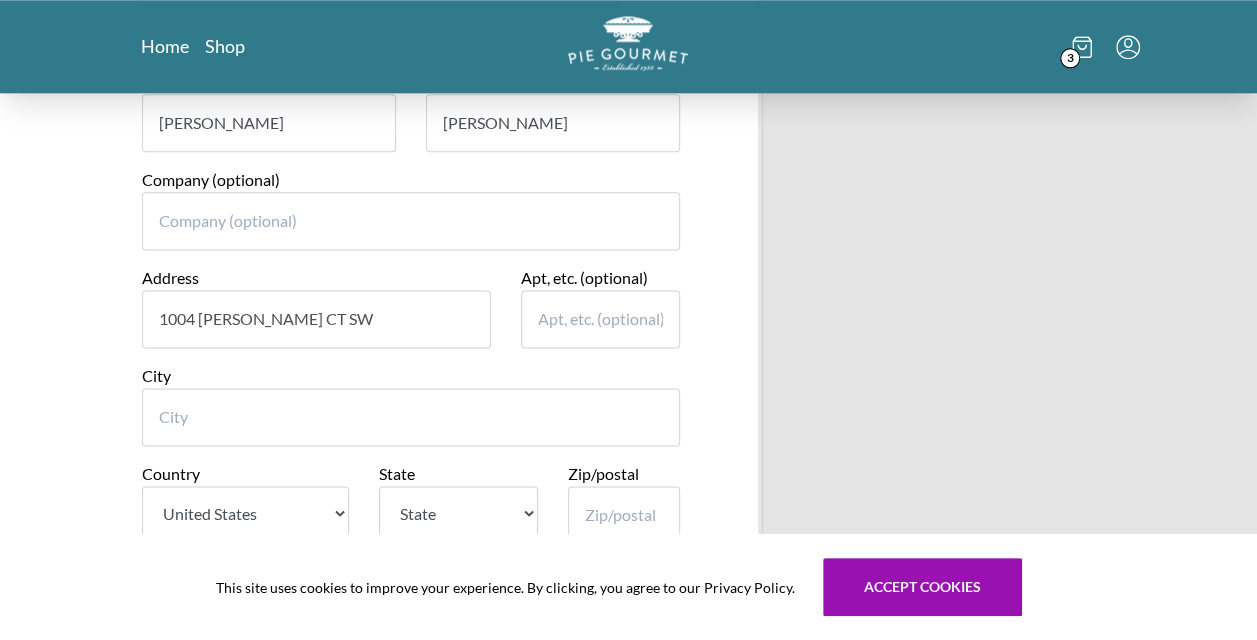 type on "[GEOGRAPHIC_DATA]" 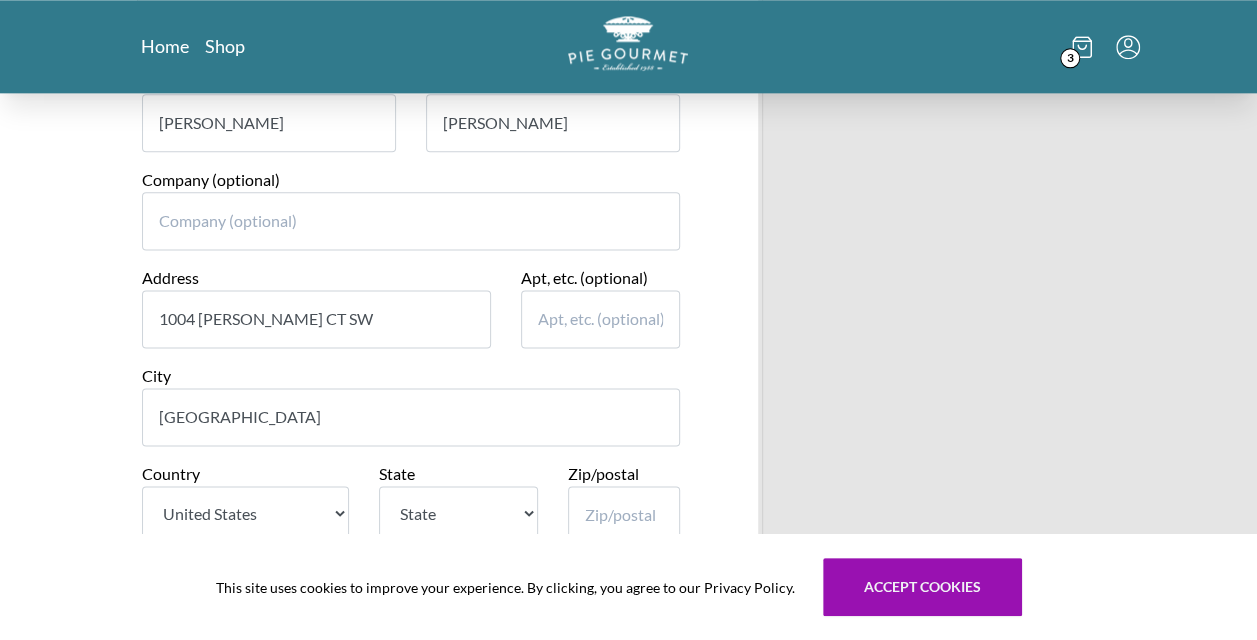 select on "VA" 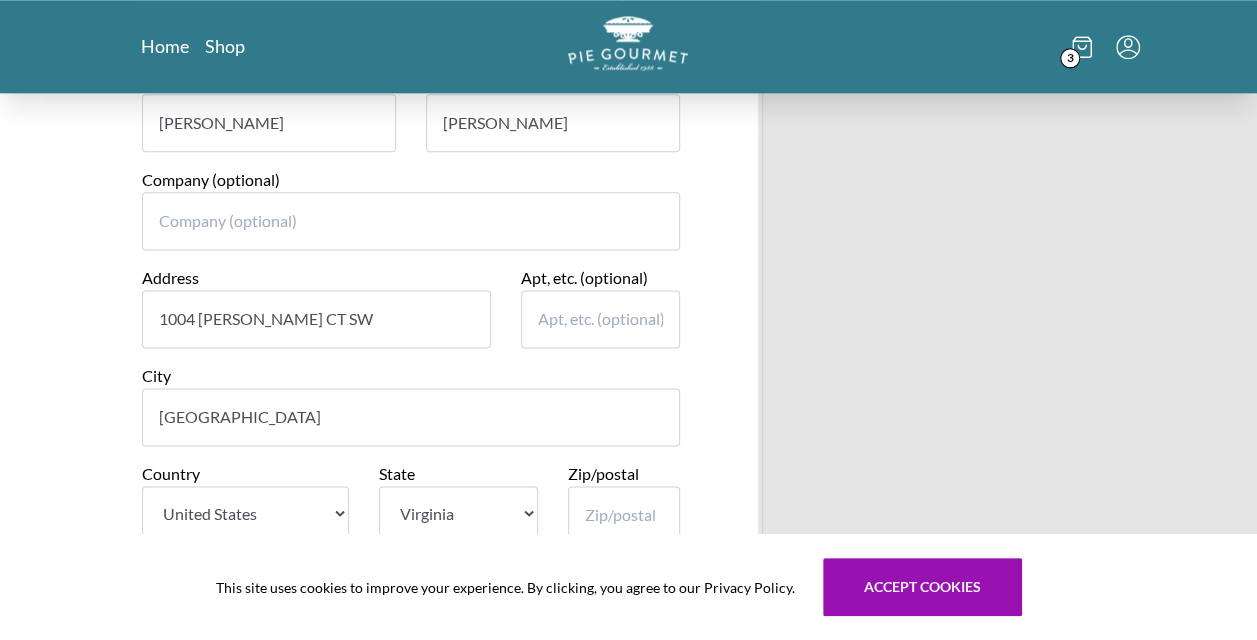 type on "22180" 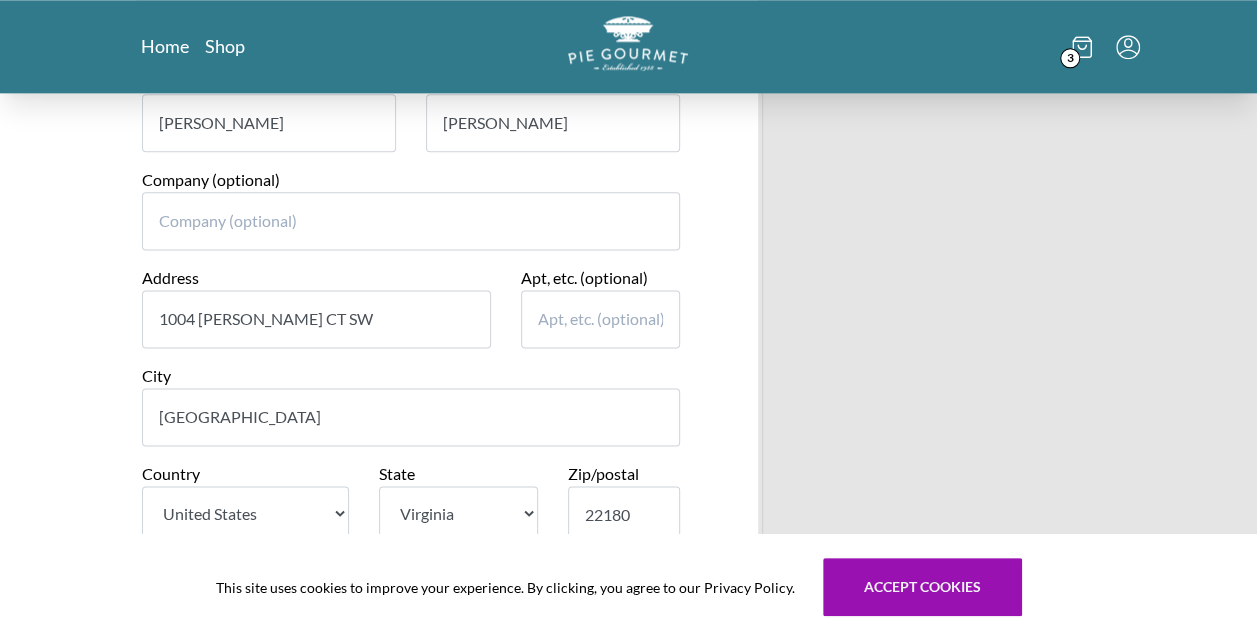 type on "7036225406" 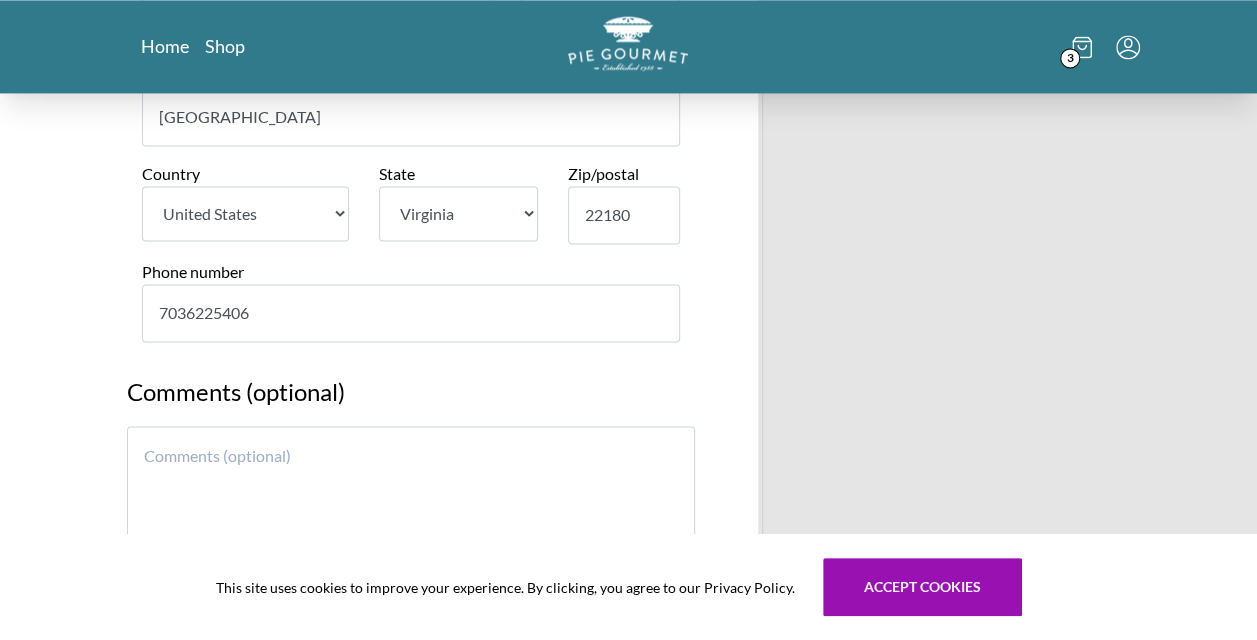 scroll, scrollTop: 1580, scrollLeft: 0, axis: vertical 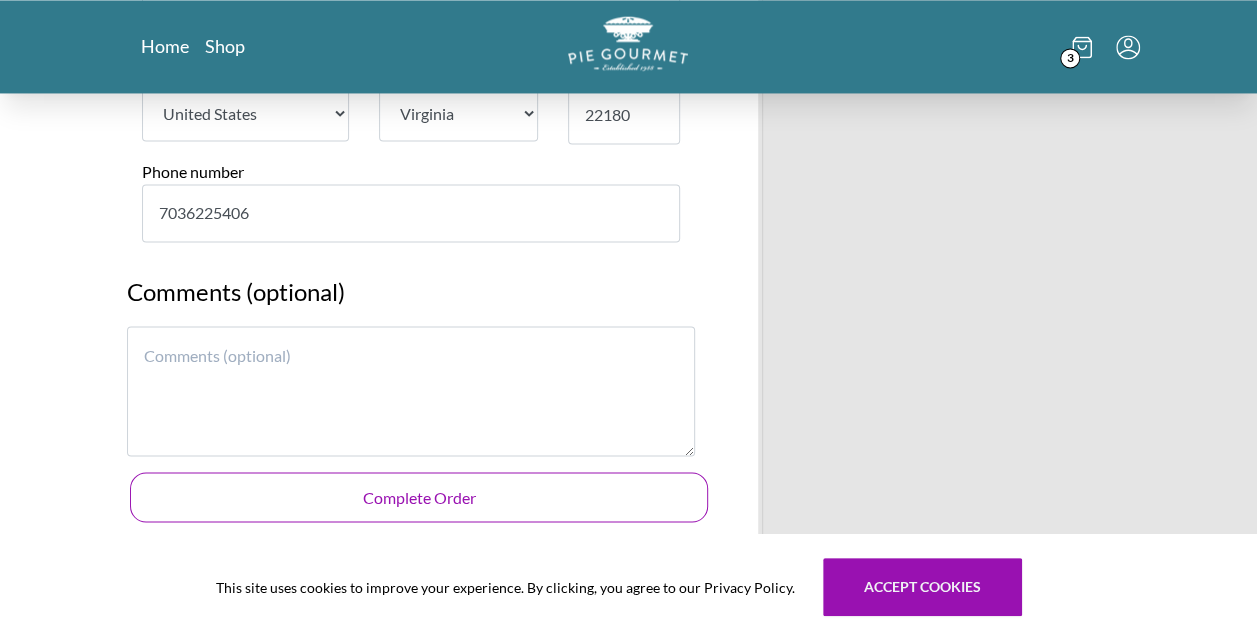 click on "Complete Order" at bounding box center (419, 497) 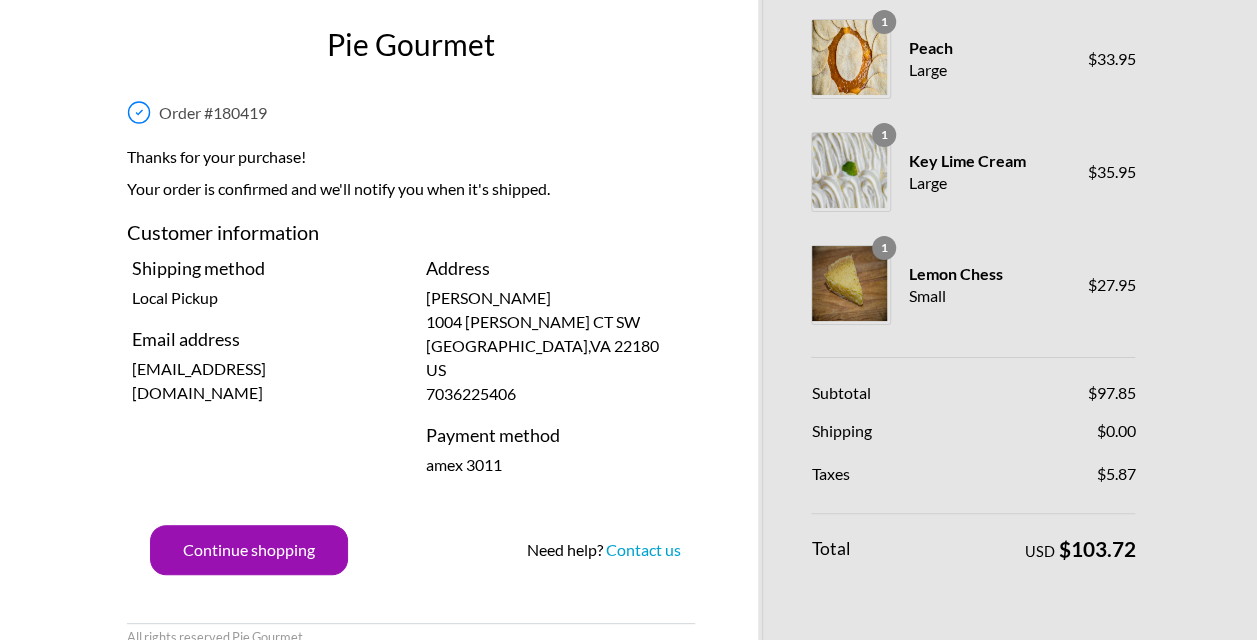 scroll, scrollTop: 0, scrollLeft: 0, axis: both 